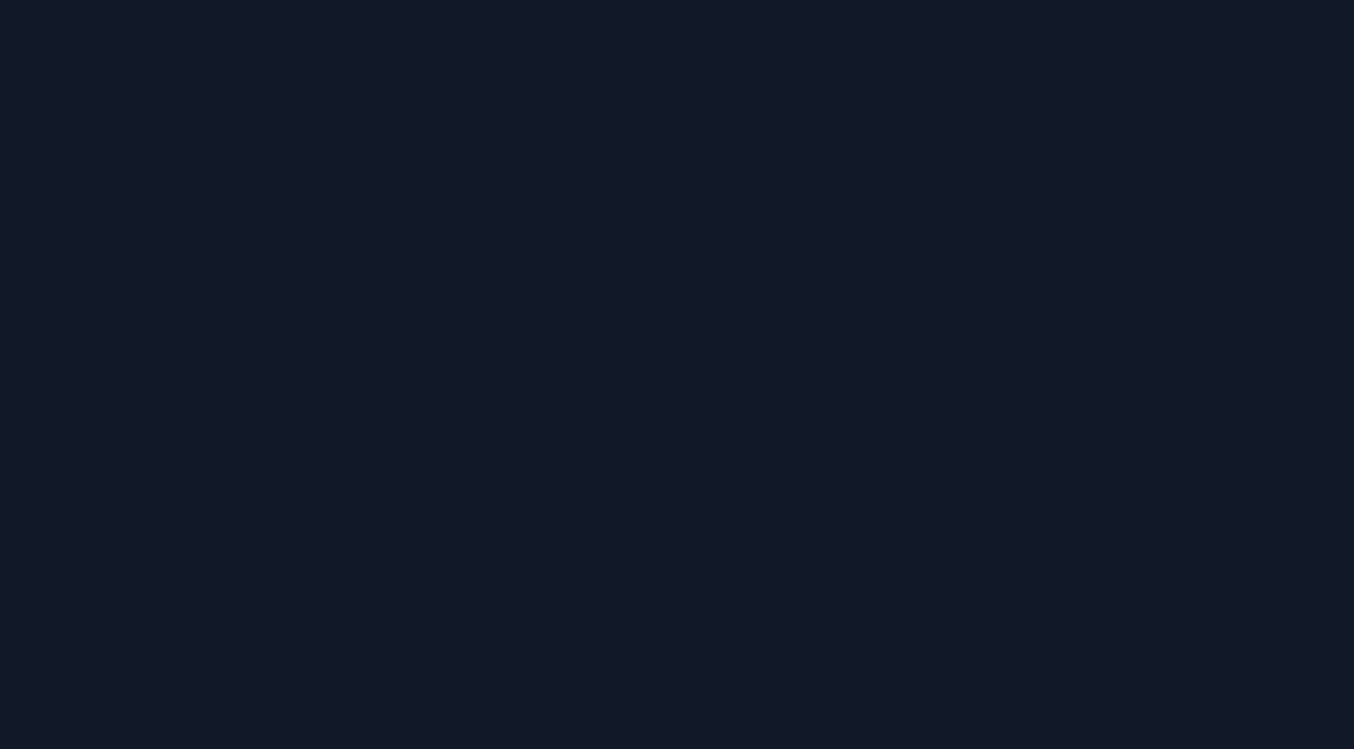 scroll, scrollTop: 0, scrollLeft: 0, axis: both 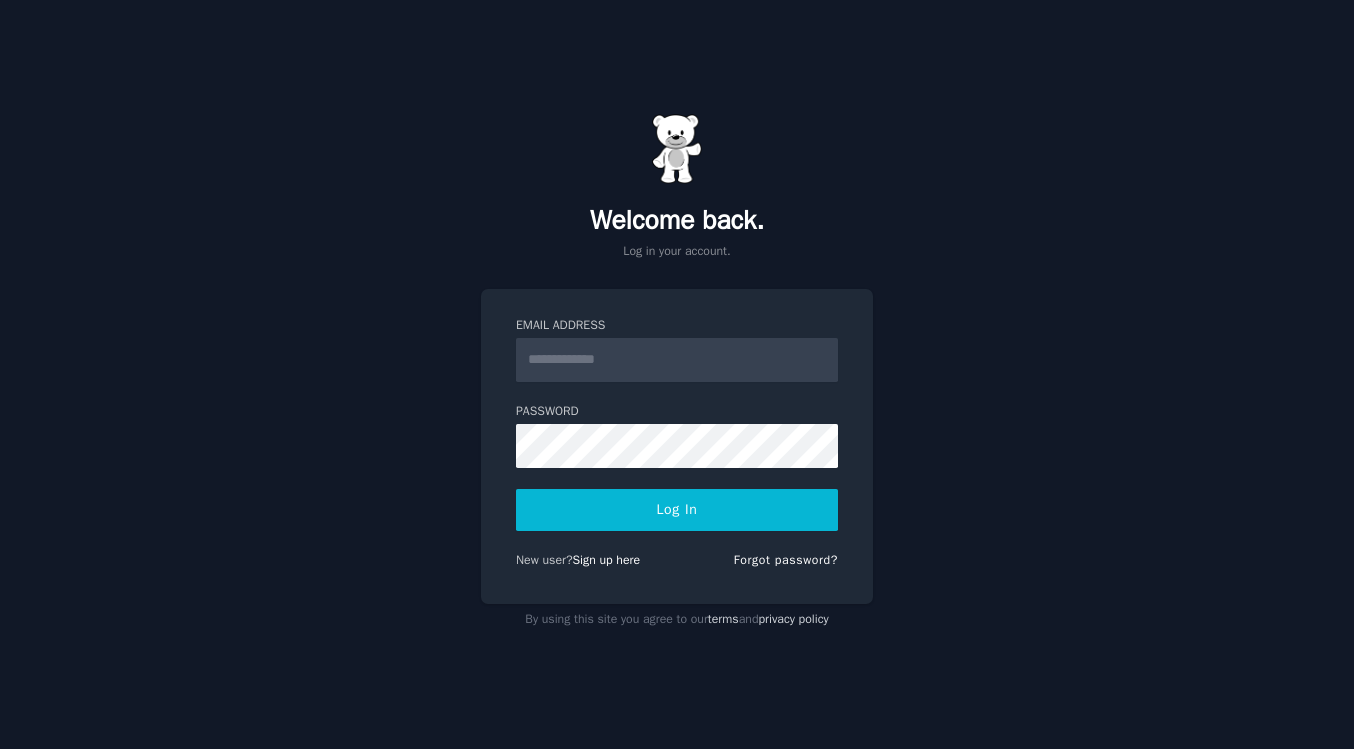click 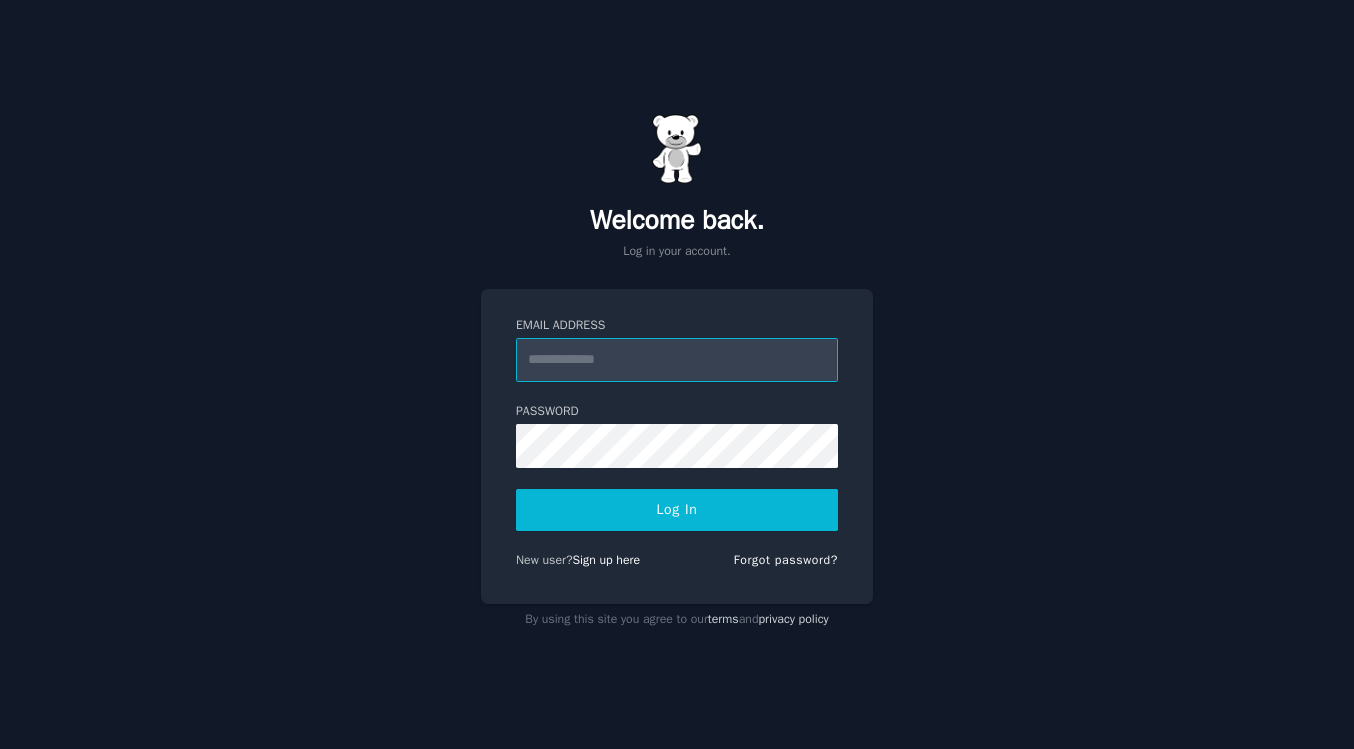 type on "**********" 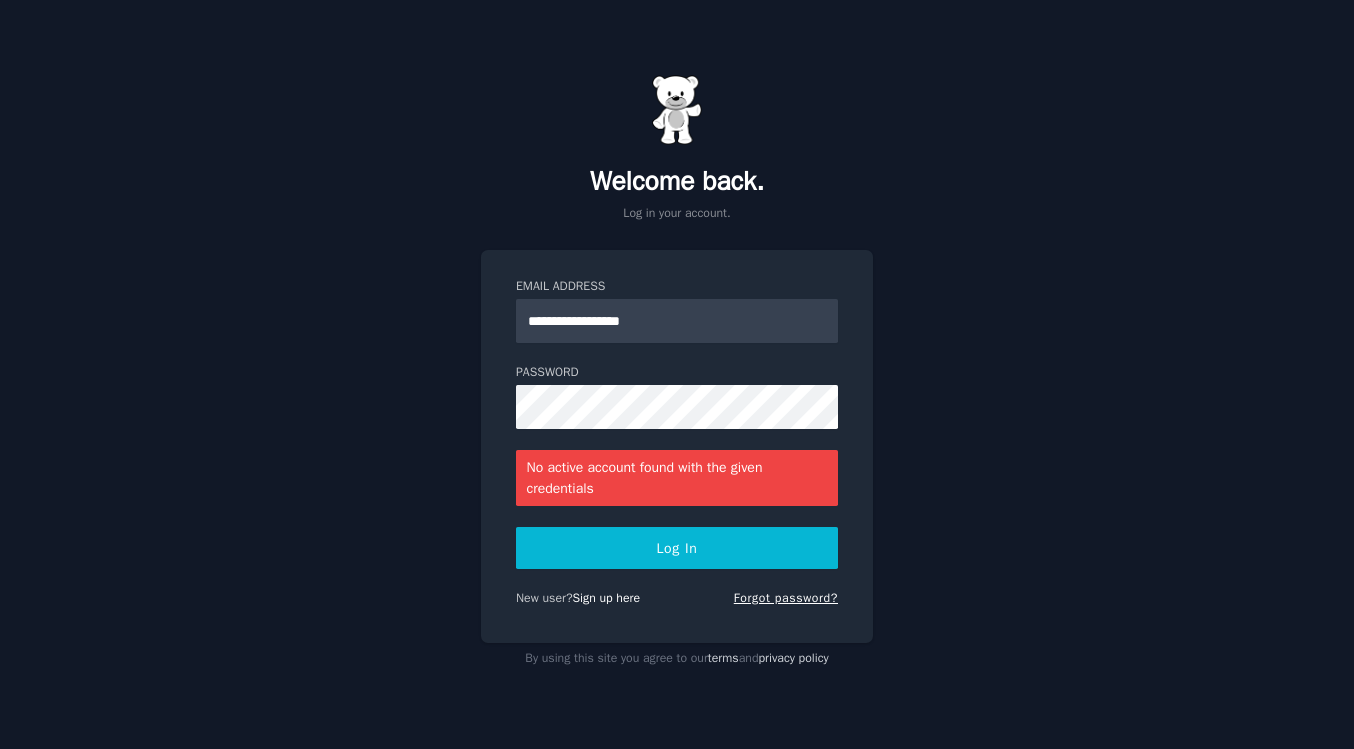 click on "Forgot password?" at bounding box center (786, 598) 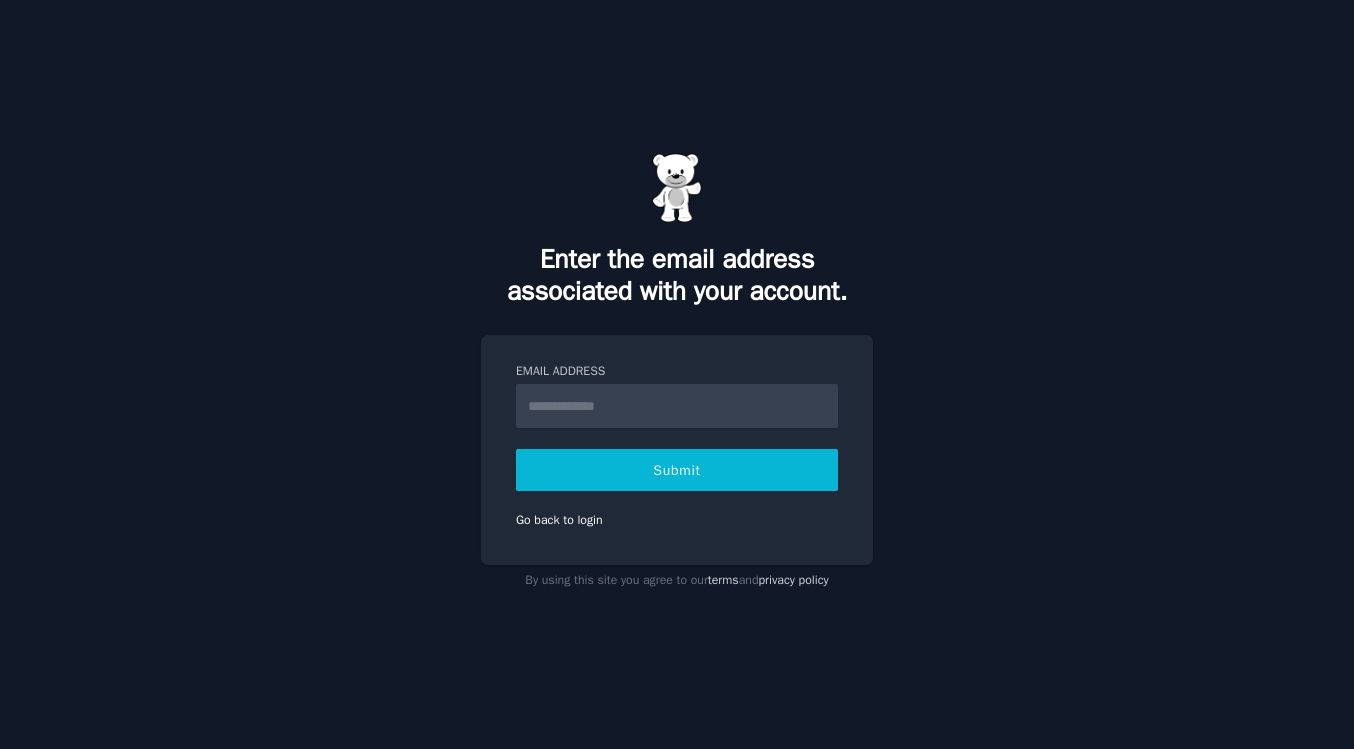 type on "**********" 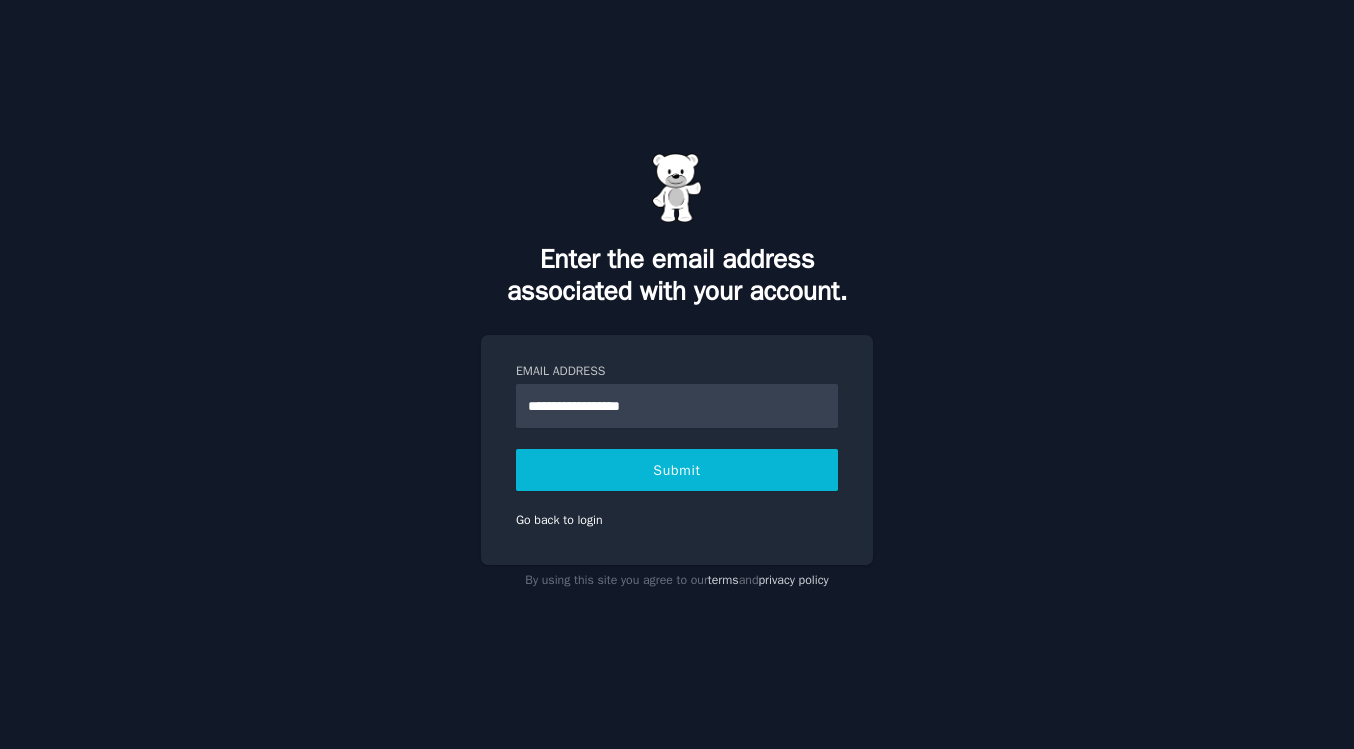 click on "Submit" at bounding box center [677, 470] 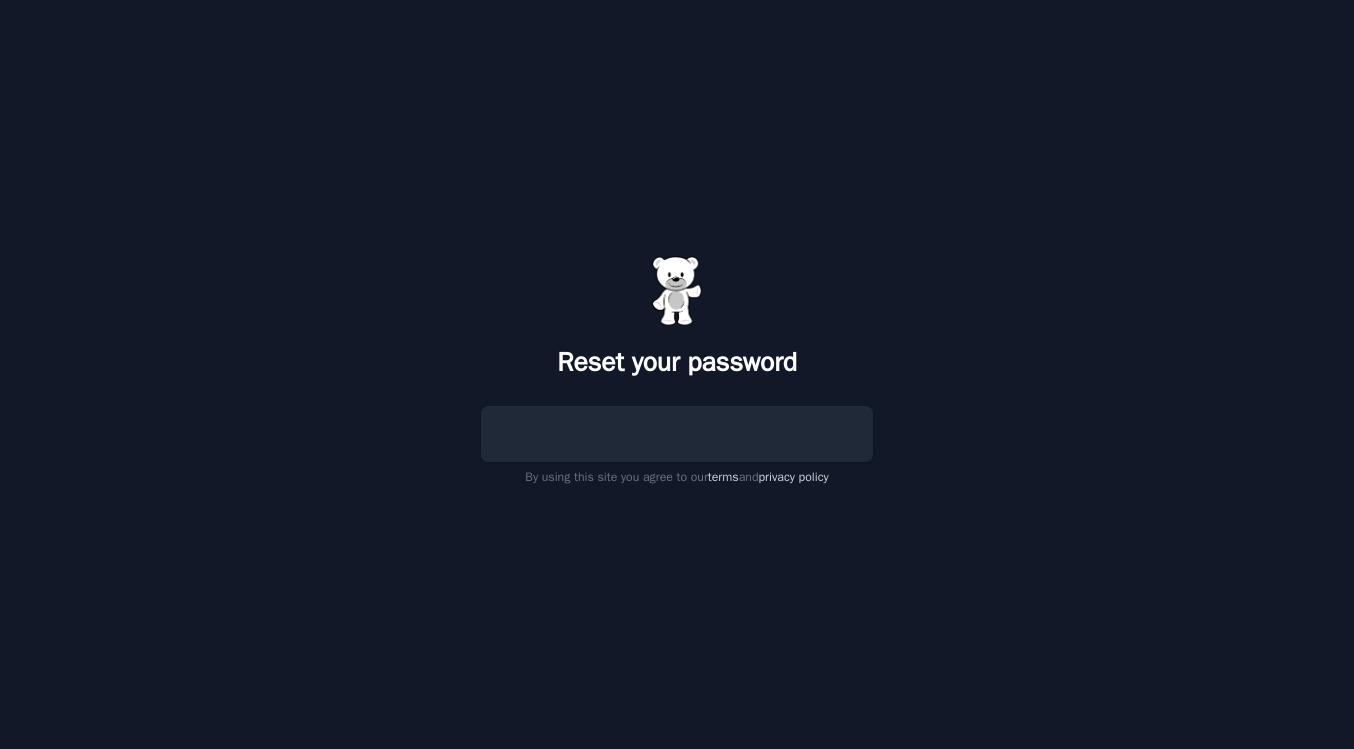 scroll, scrollTop: 0, scrollLeft: 0, axis: both 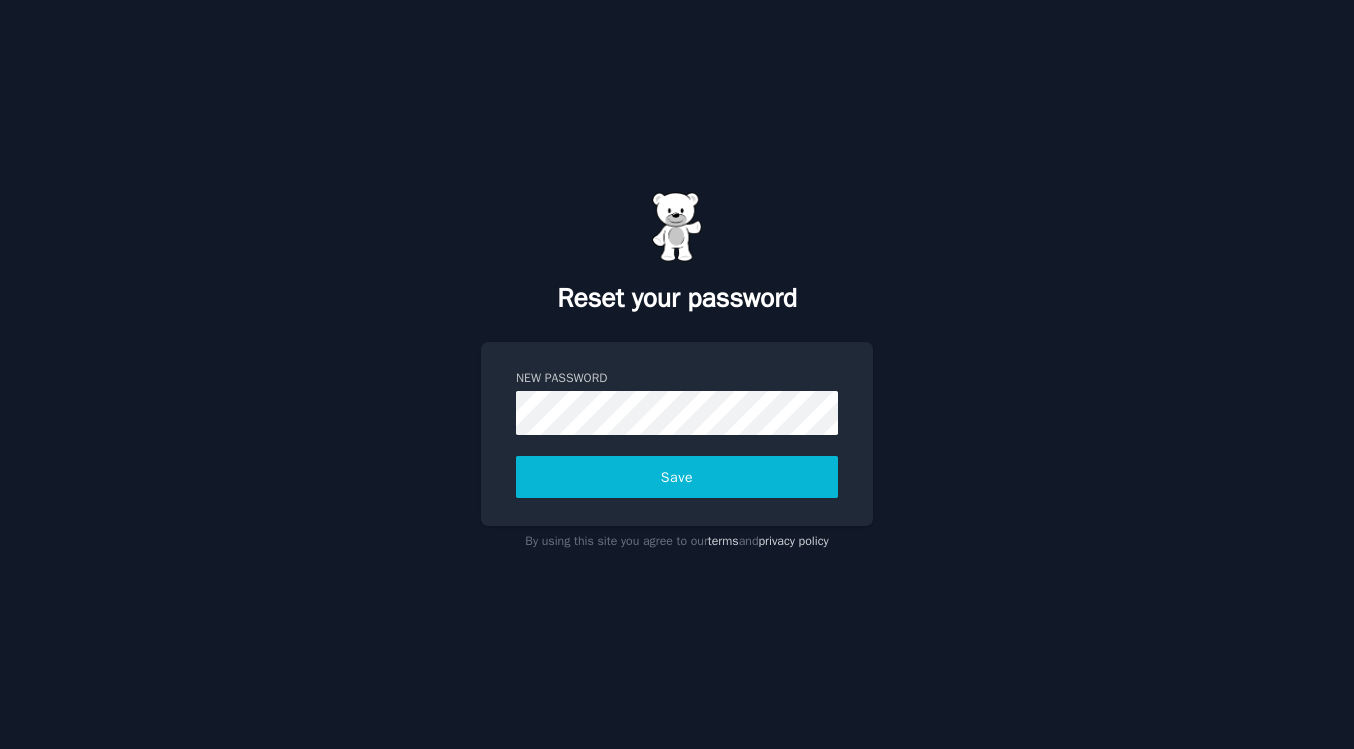 click on "Reset your password New Password Save By using this site you agree to our  terms  and  privacy policy" at bounding box center (677, 374) 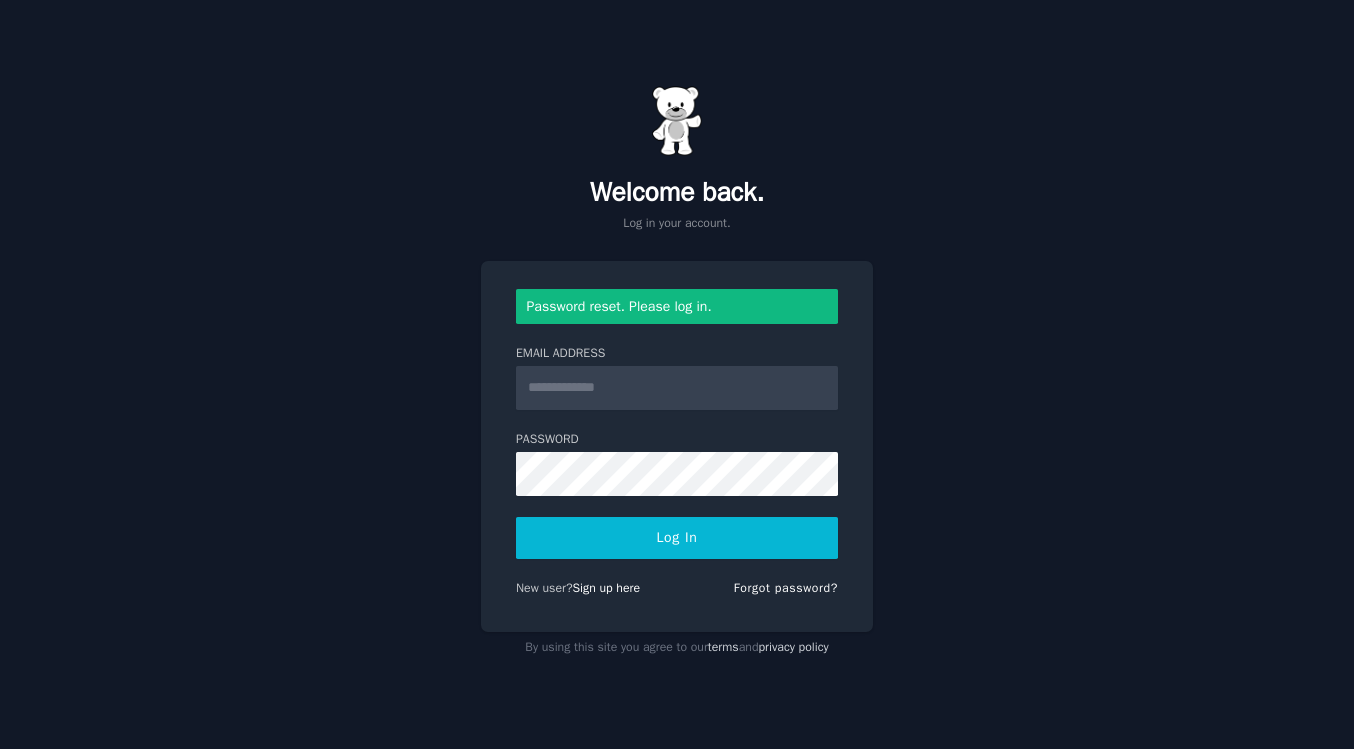 scroll, scrollTop: 0, scrollLeft: 0, axis: both 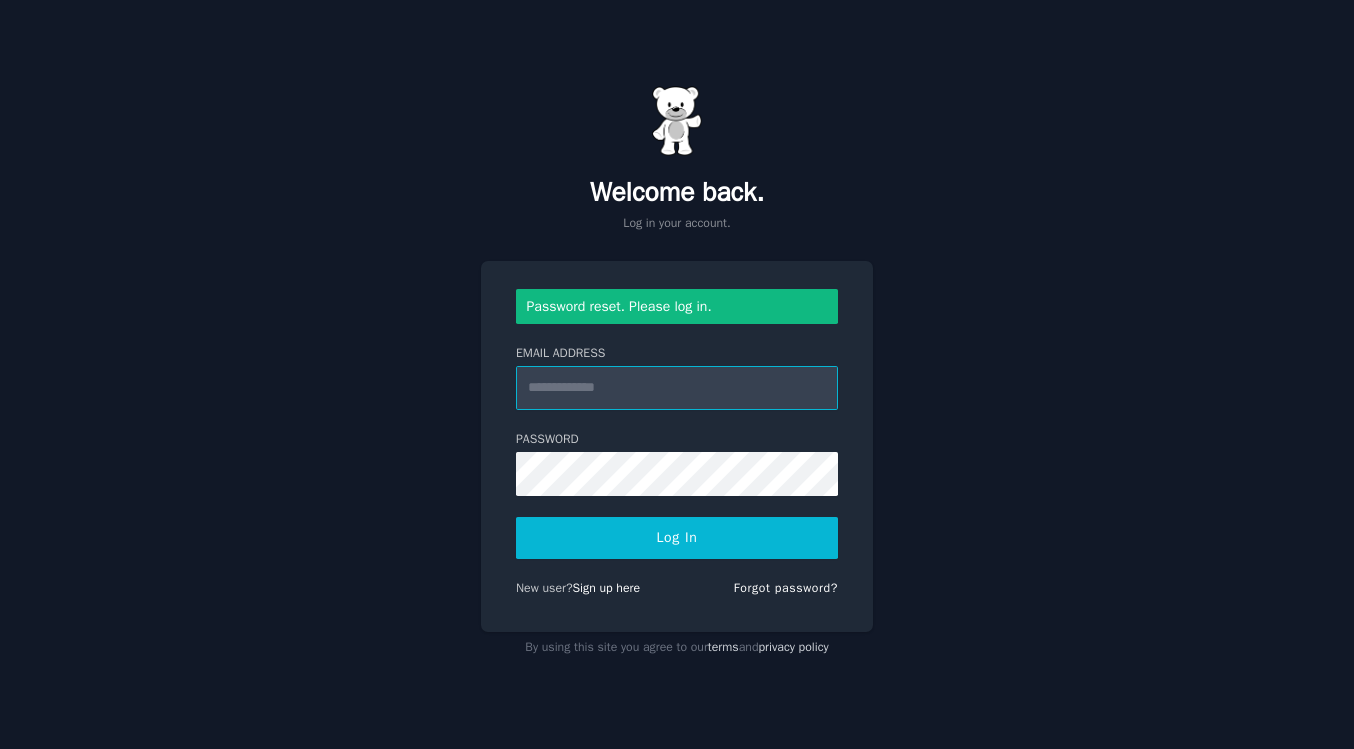 click on "Email Address" at bounding box center (677, 388) 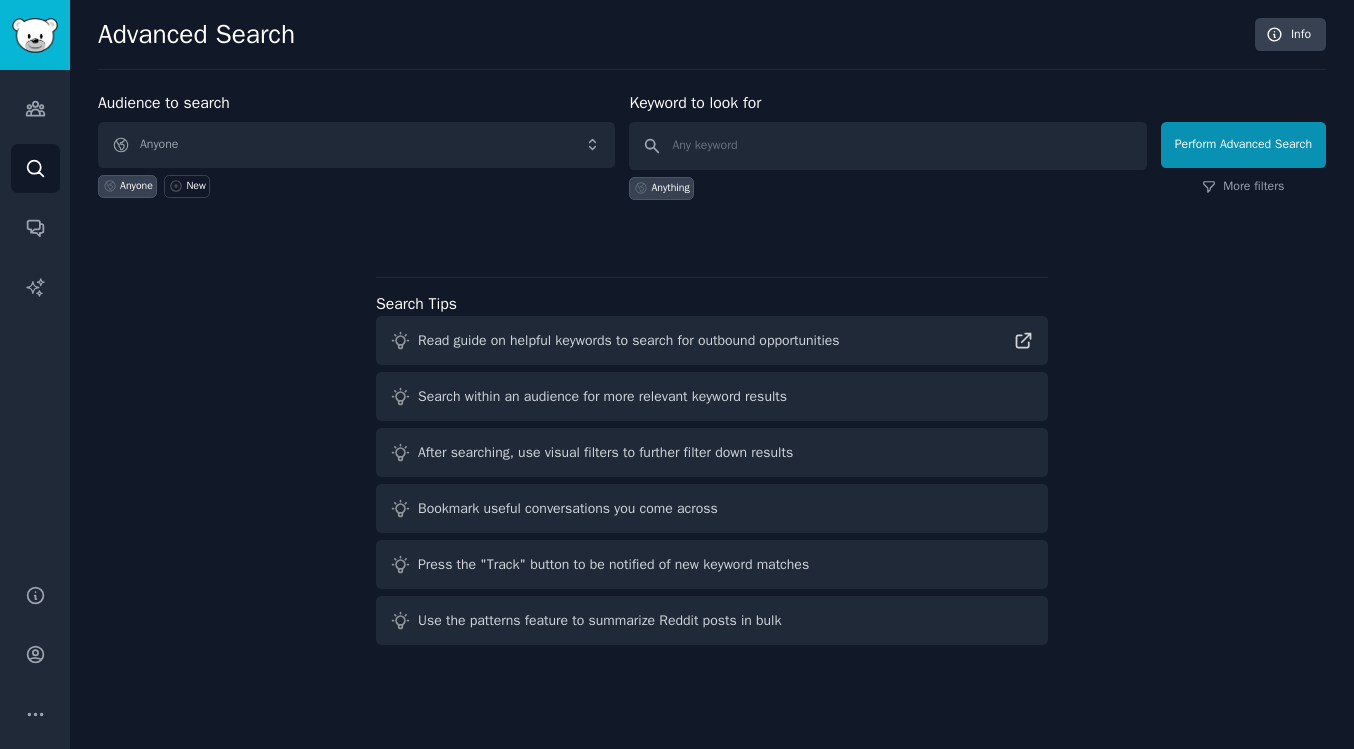 scroll, scrollTop: 0, scrollLeft: 0, axis: both 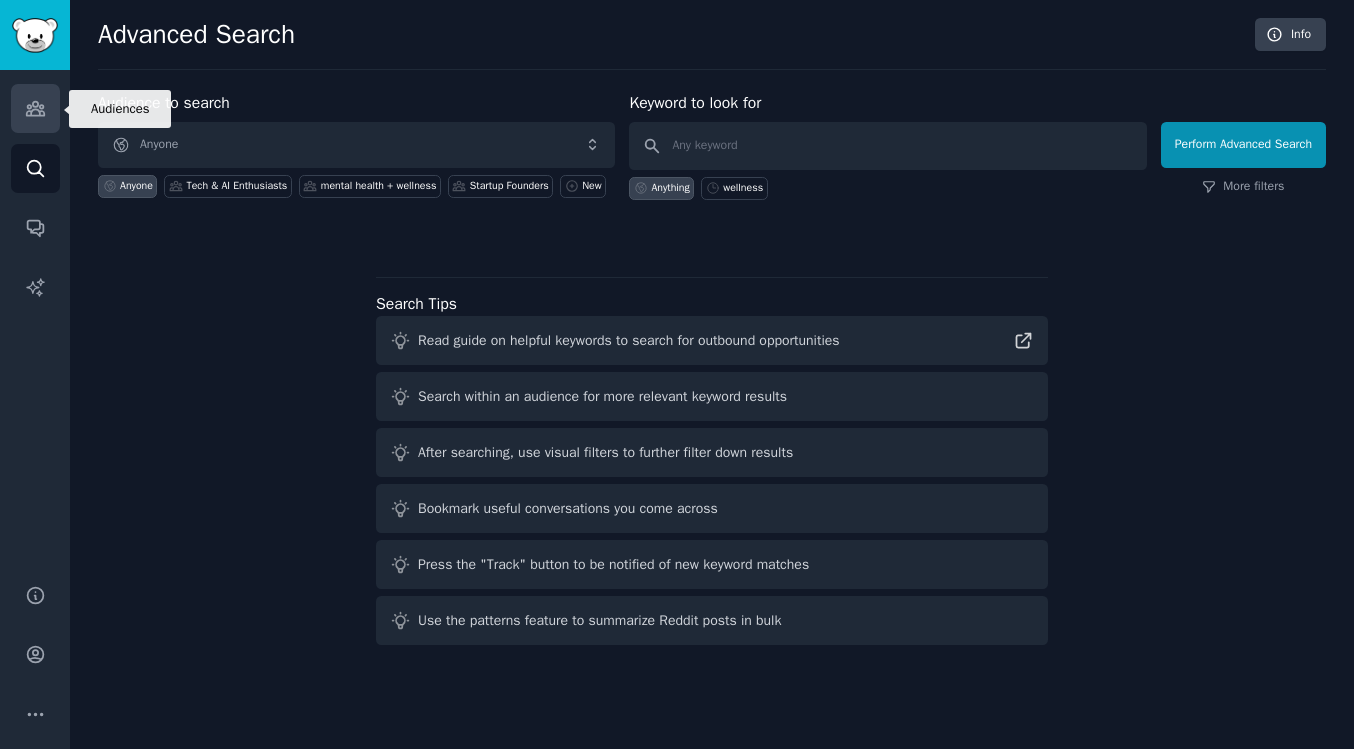 click 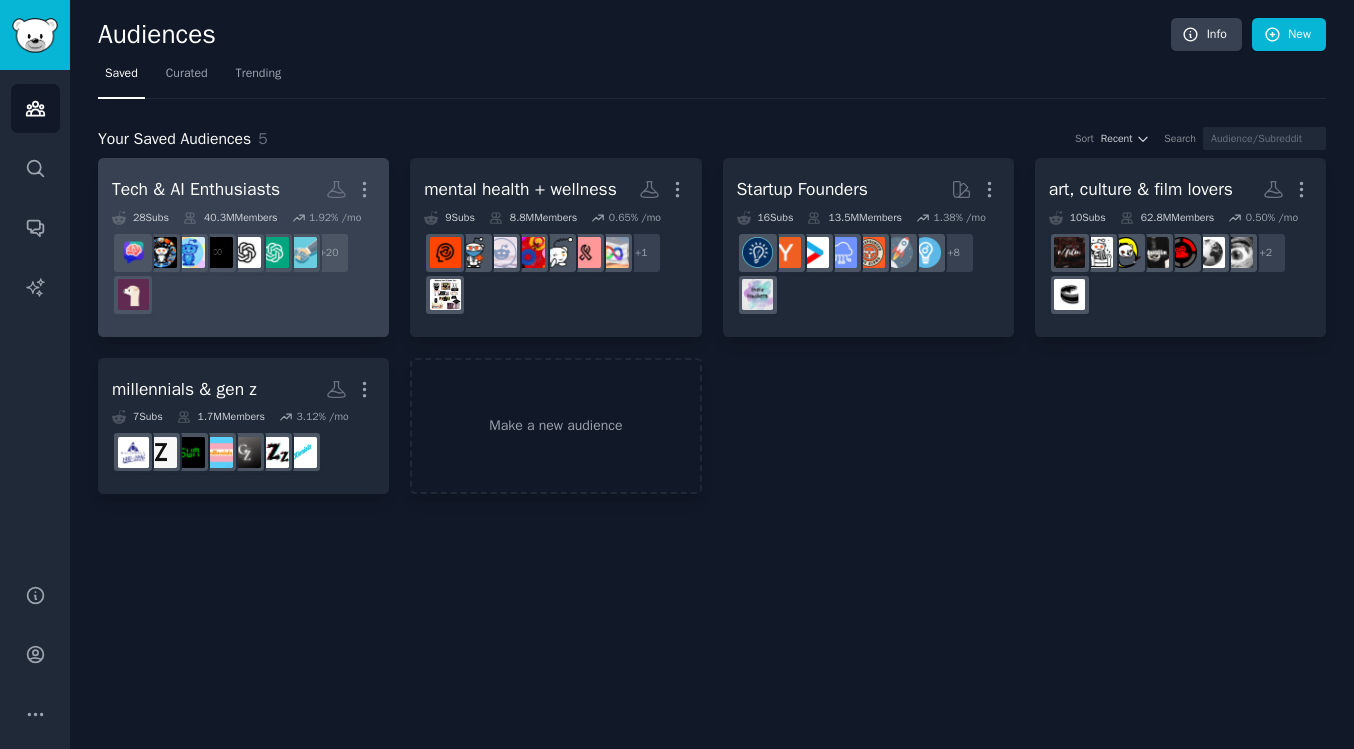 click on "Tech & AI Enthusiasts" at bounding box center [196, 189] 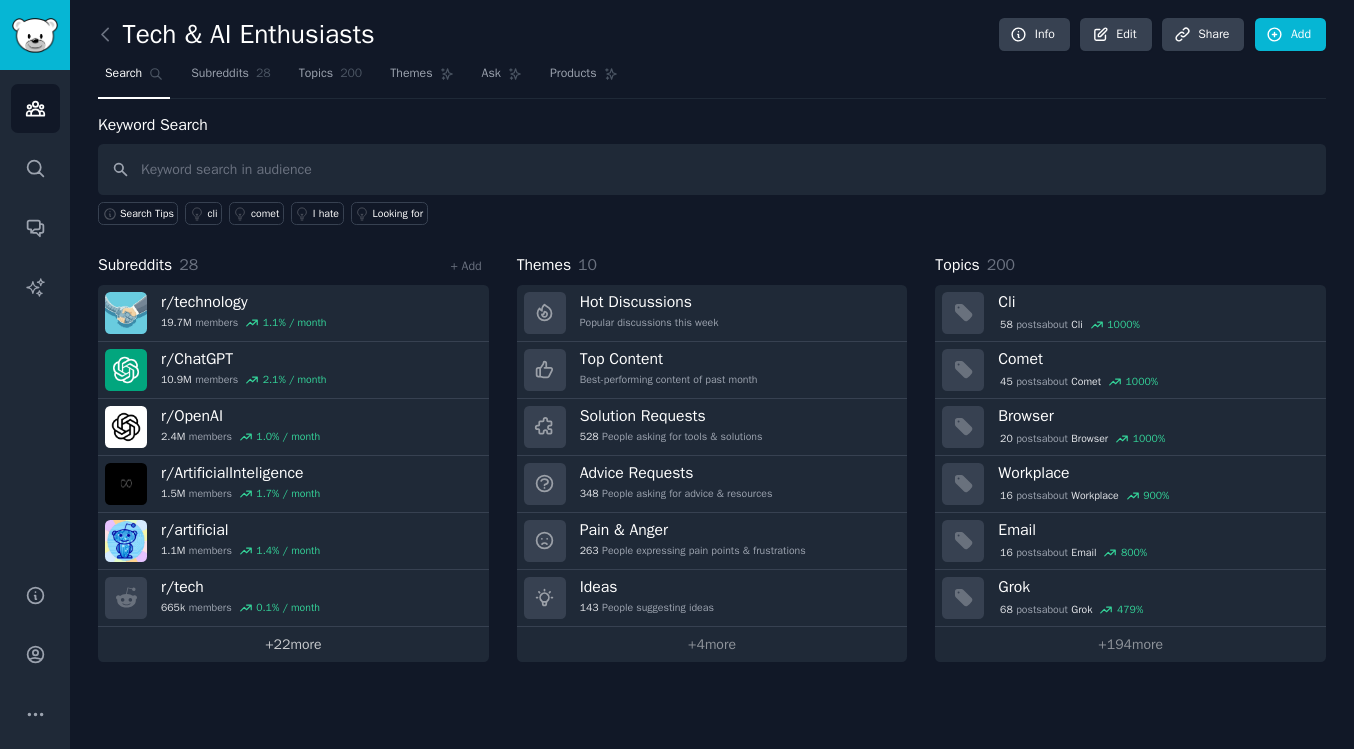 click on "+  22  more" at bounding box center (293, 644) 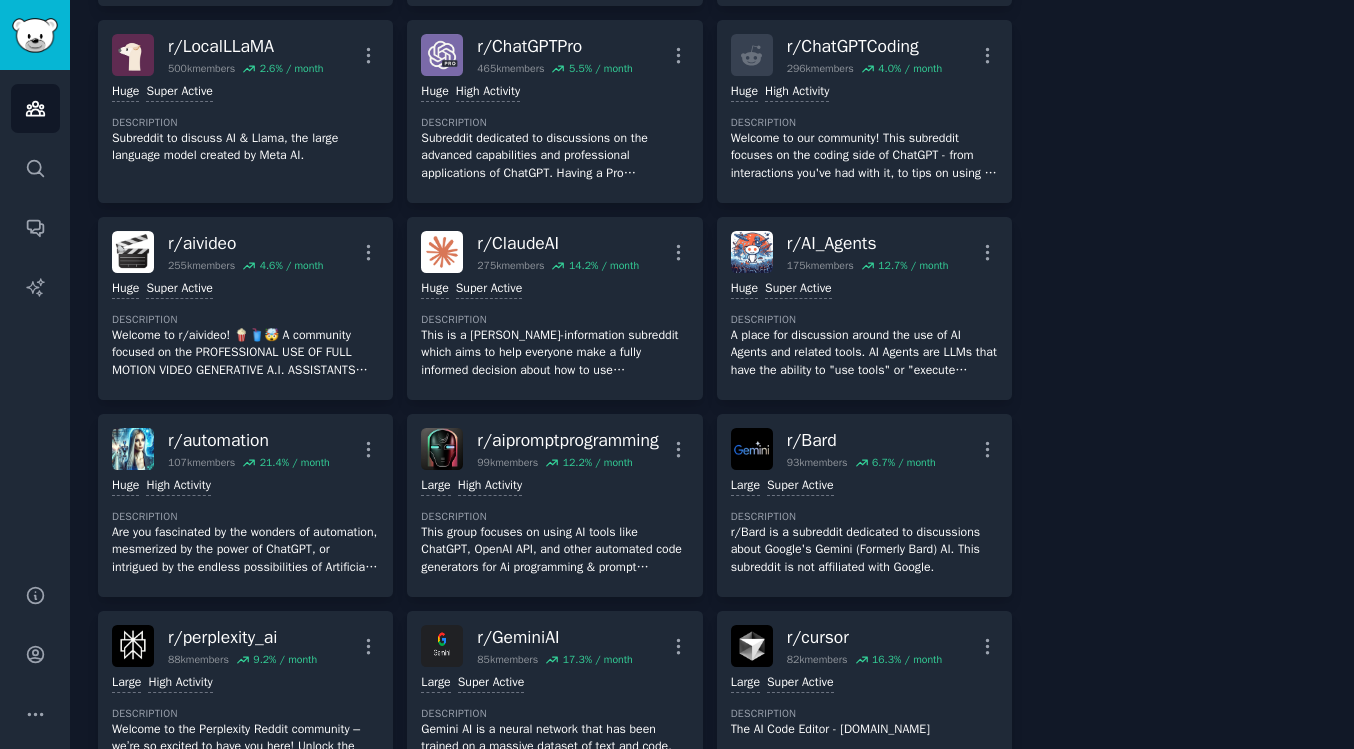 scroll, scrollTop: 0, scrollLeft: 0, axis: both 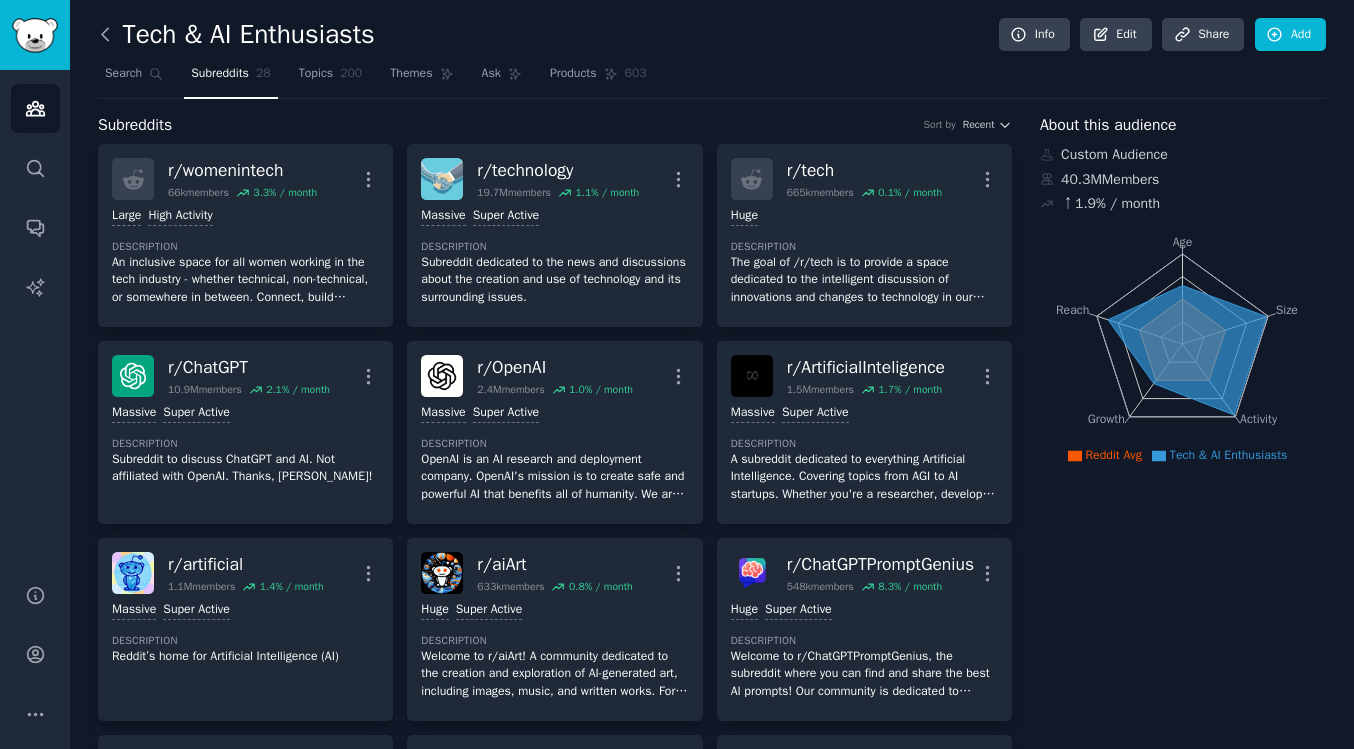 click 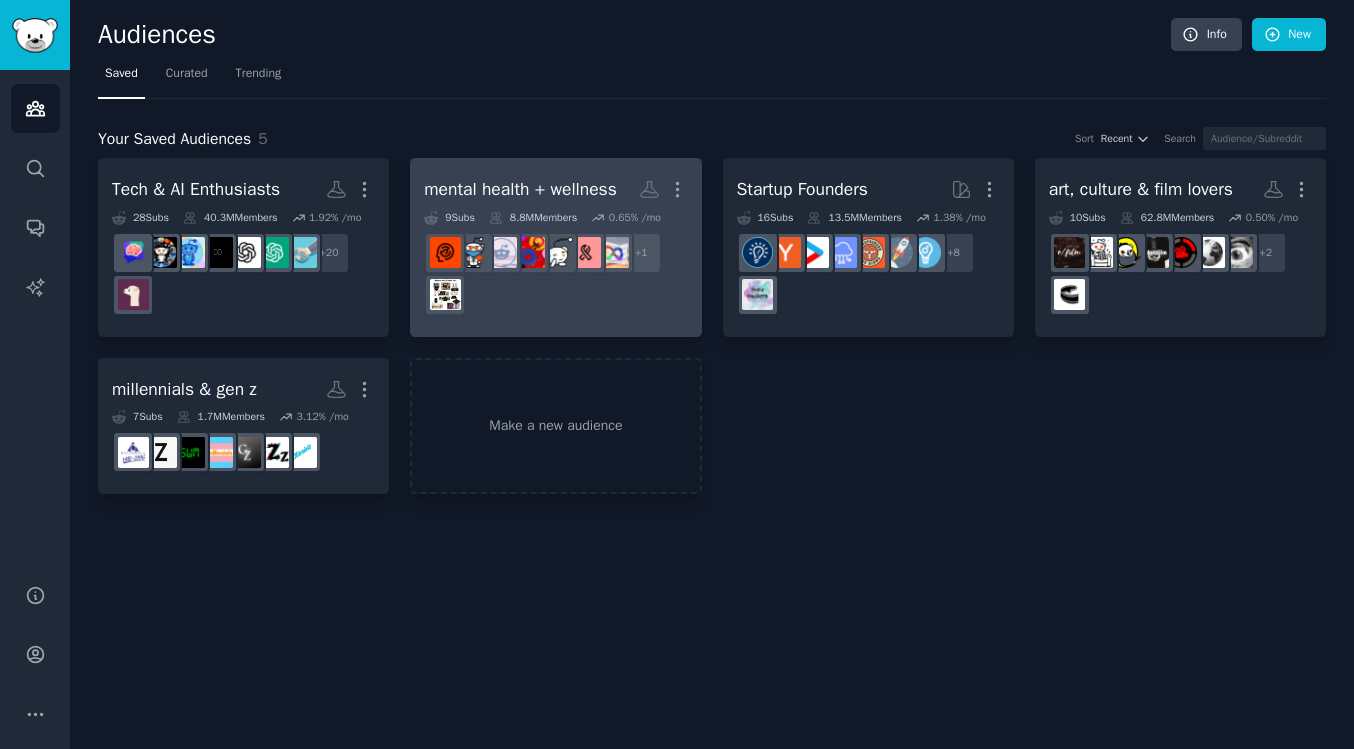 click on "mental health + wellness" at bounding box center [520, 189] 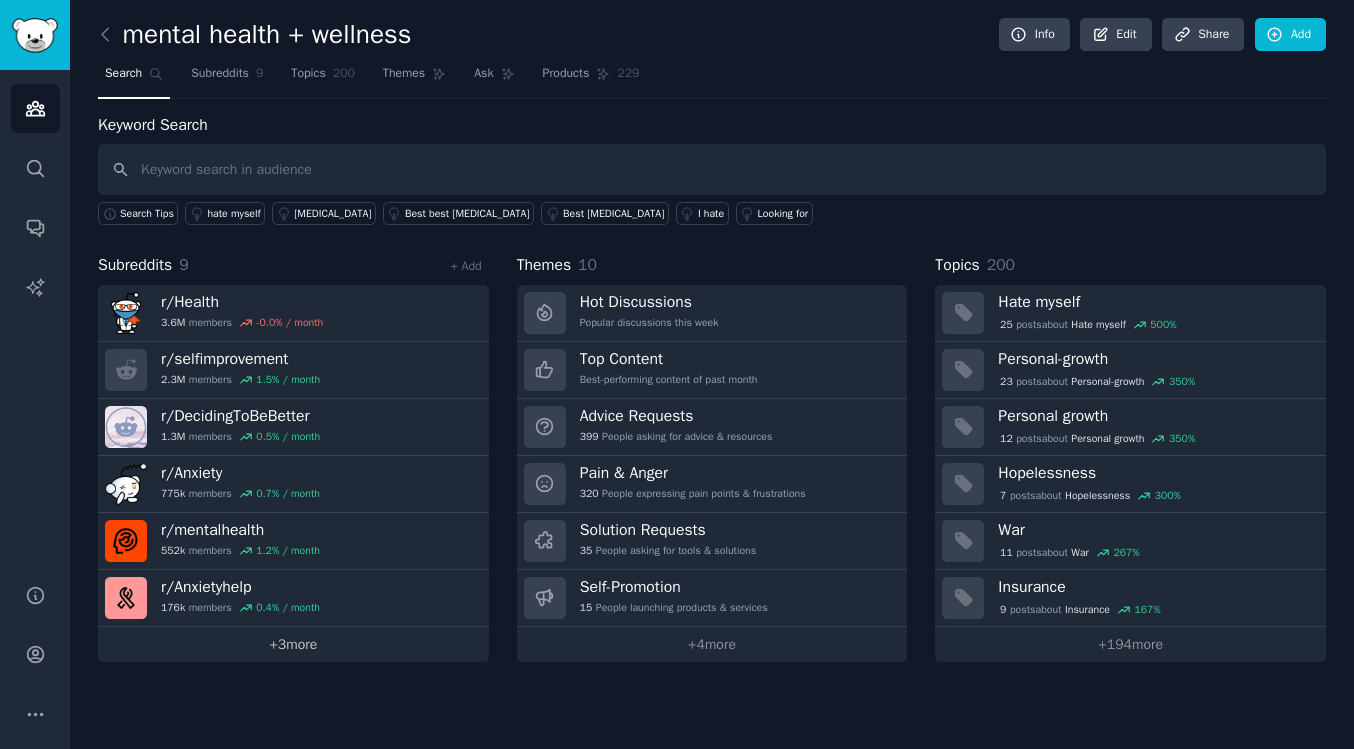 click on "+  3  more" at bounding box center [293, 644] 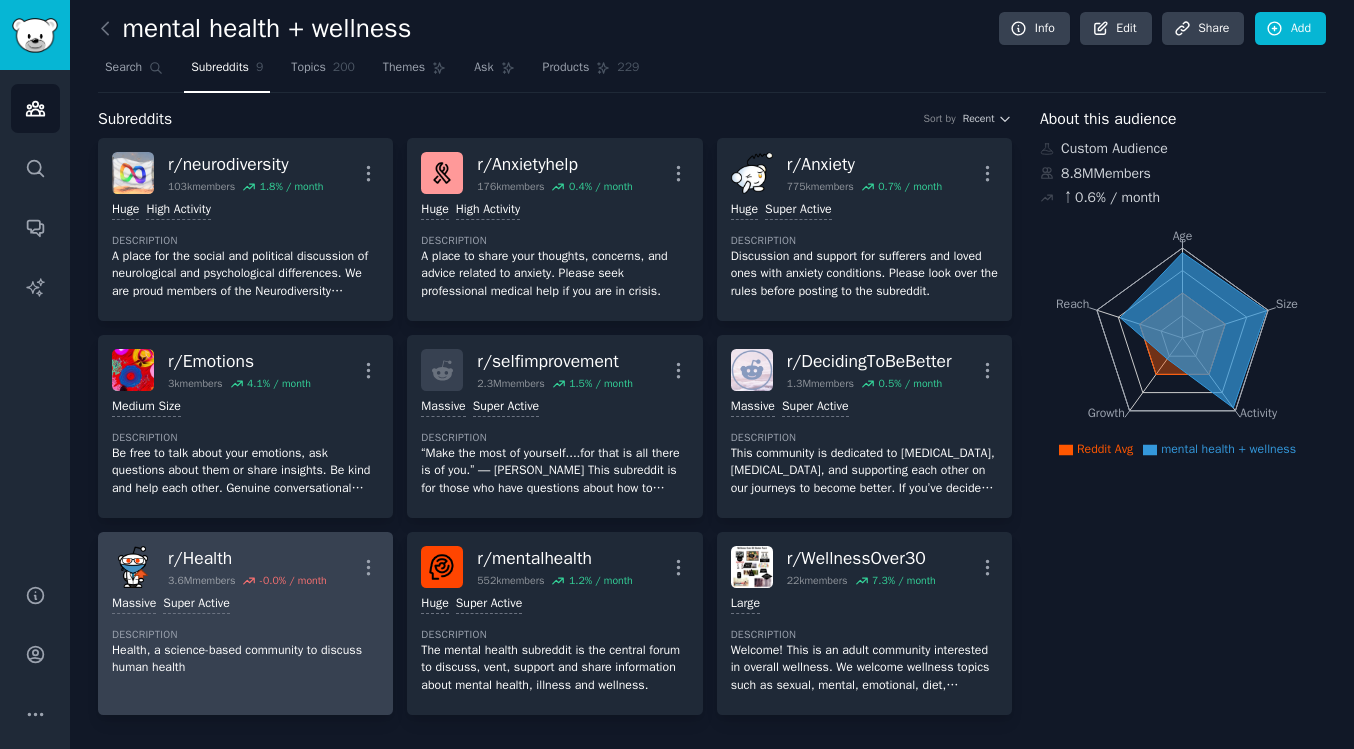 scroll, scrollTop: 0, scrollLeft: 0, axis: both 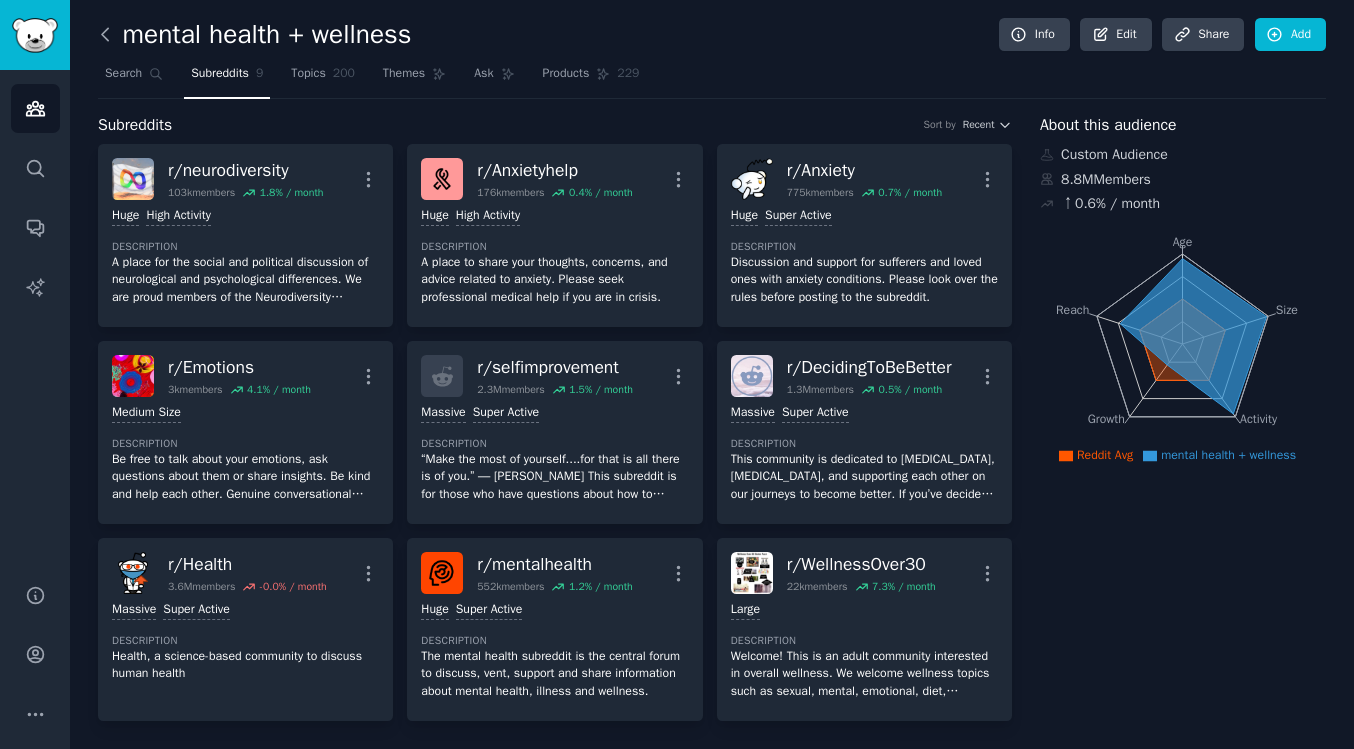 click 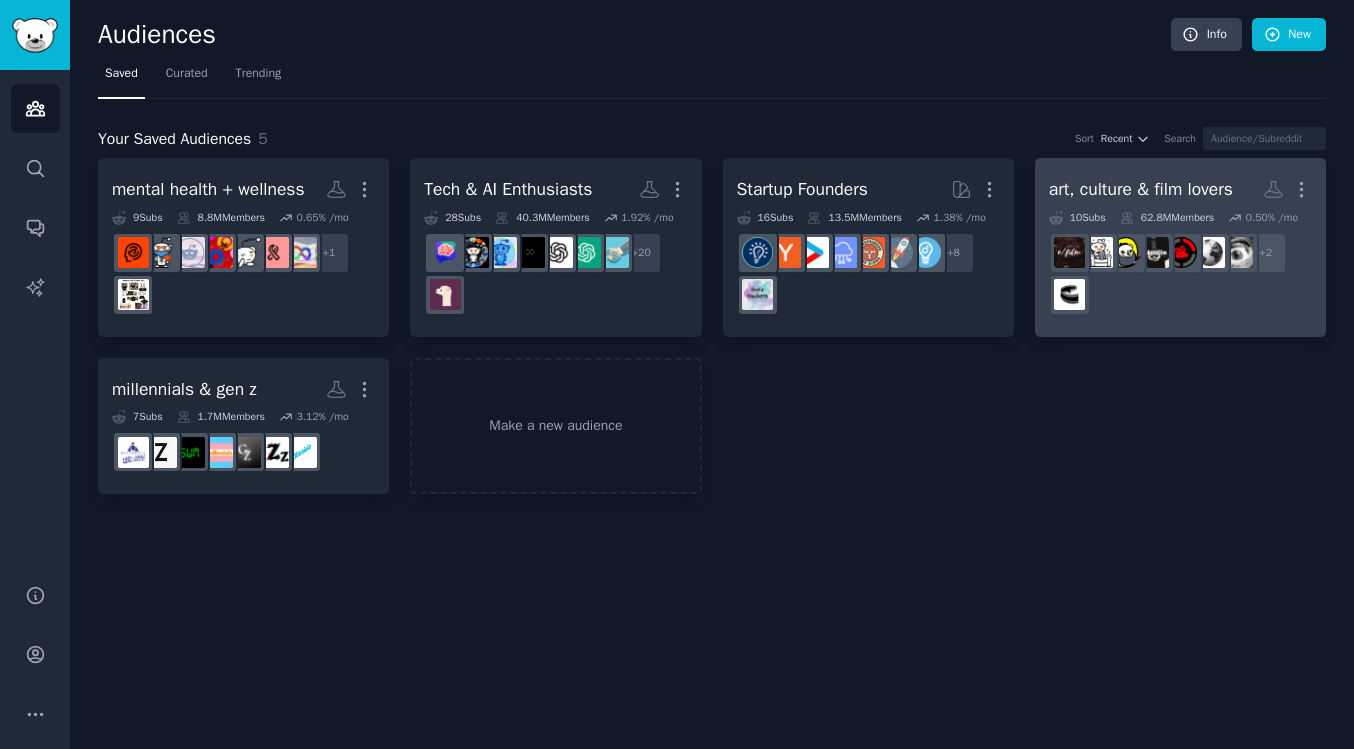 click on "art, culture & film lovers" at bounding box center (1141, 189) 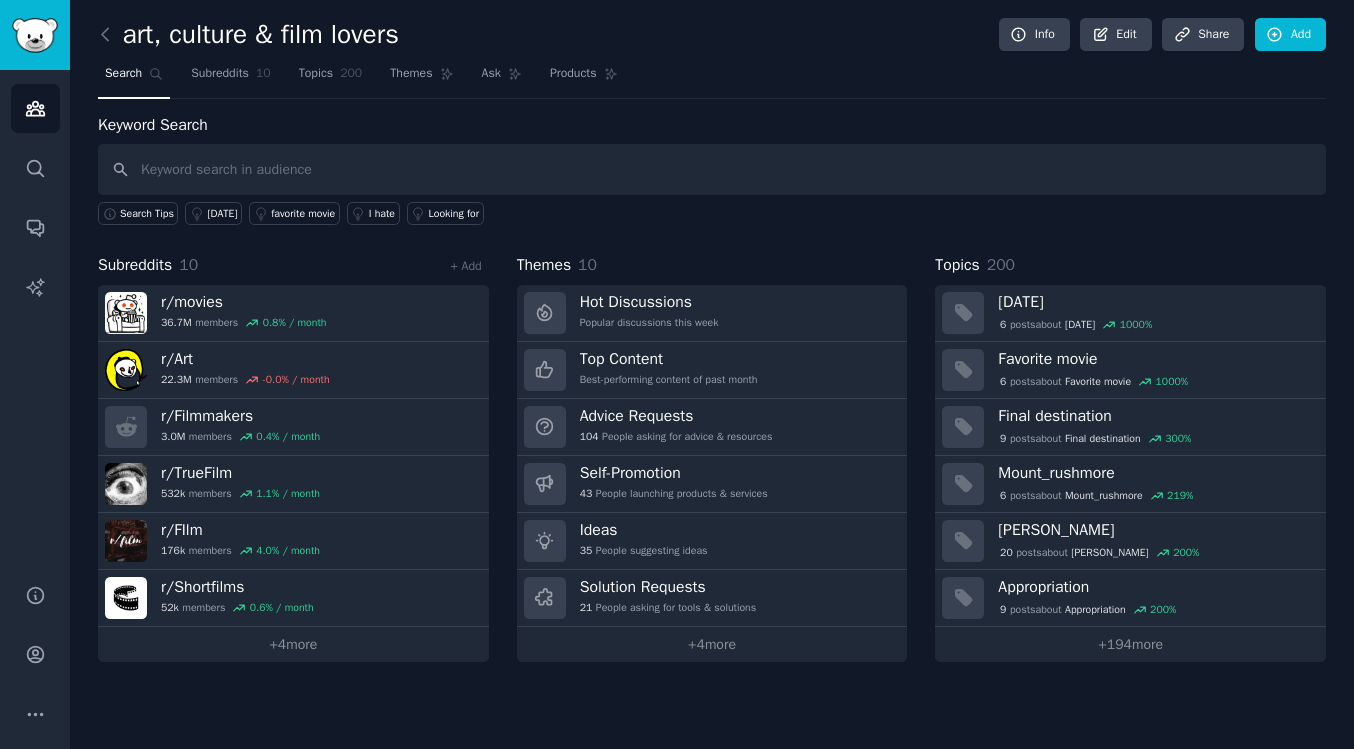 click on "art, culture & film lovers Info Edit Share Add Search Subreddits 10 Topics 200 Themes Ask Products Keyword Search Search Tips [DATE] favorite movie I hate Looking for Subreddits 10 + Add r/ movies 36.7M  members 0.8 % / month r/ Art 22.3M  members -0.0 % / month r/ Filmmakers 3.0M  members 0.4 % / month r/ TrueFilm 532k  members 1.1 % / month r/ FIlm 176k  members 4.0 % / month r/ Shortfilms 52k  members 0.6 % / month +  4  more Themes 10 Hot Discussions Popular discussions this week Top Content Best-performing content of past month Advice Requests 104 People asking for advice & resources Self-Promotion 43 People launching products & services Ideas 35 People suggesting ideas Solution Requests 21 People asking for tools & solutions +  4  more Topics 200 [DATE] 6  post s  about  [DATE] 1000 % Favorite movie 6  post s  about  Favorite movie 1000 % Final destination 9  post s  about  Final destination 300 % Mount_rushmore 6  post s  about  Mount_rushmore 219 % [PERSON_NAME] 20  post s  about" 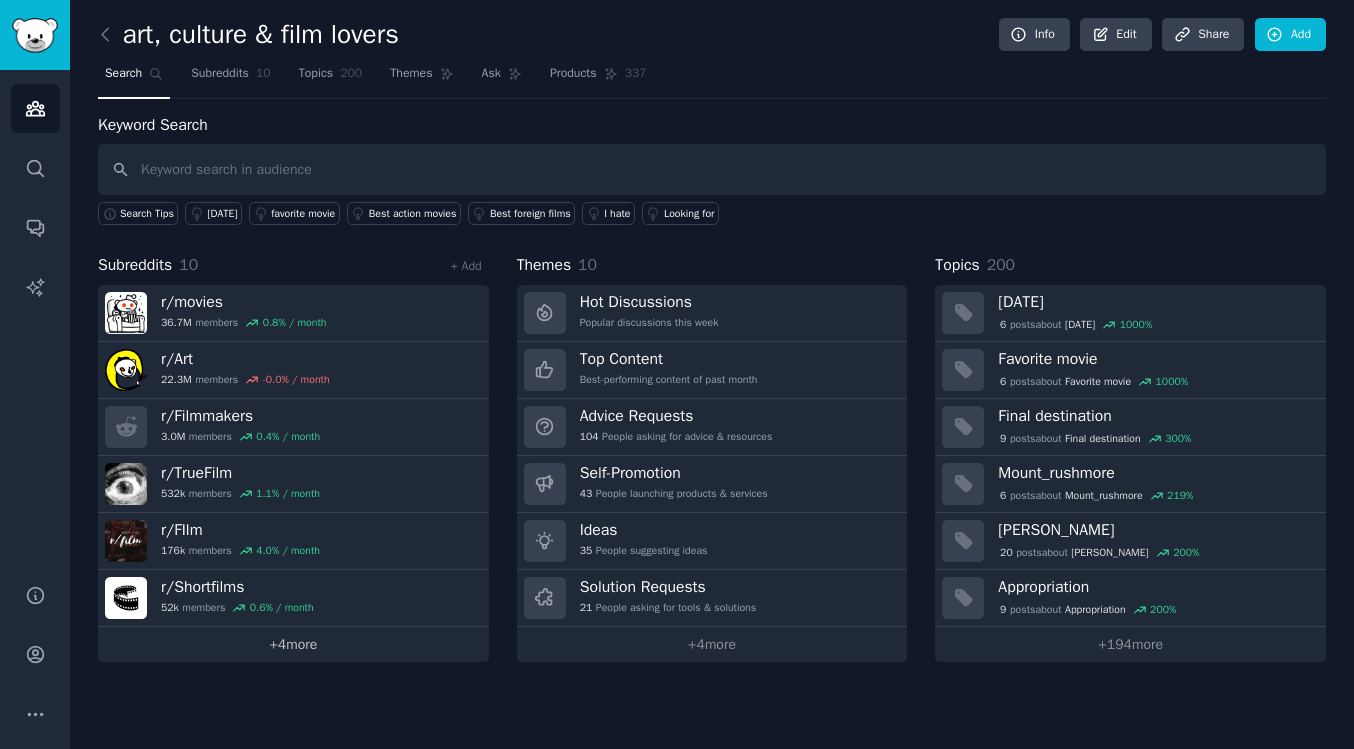 click on "+  4  more" at bounding box center [293, 644] 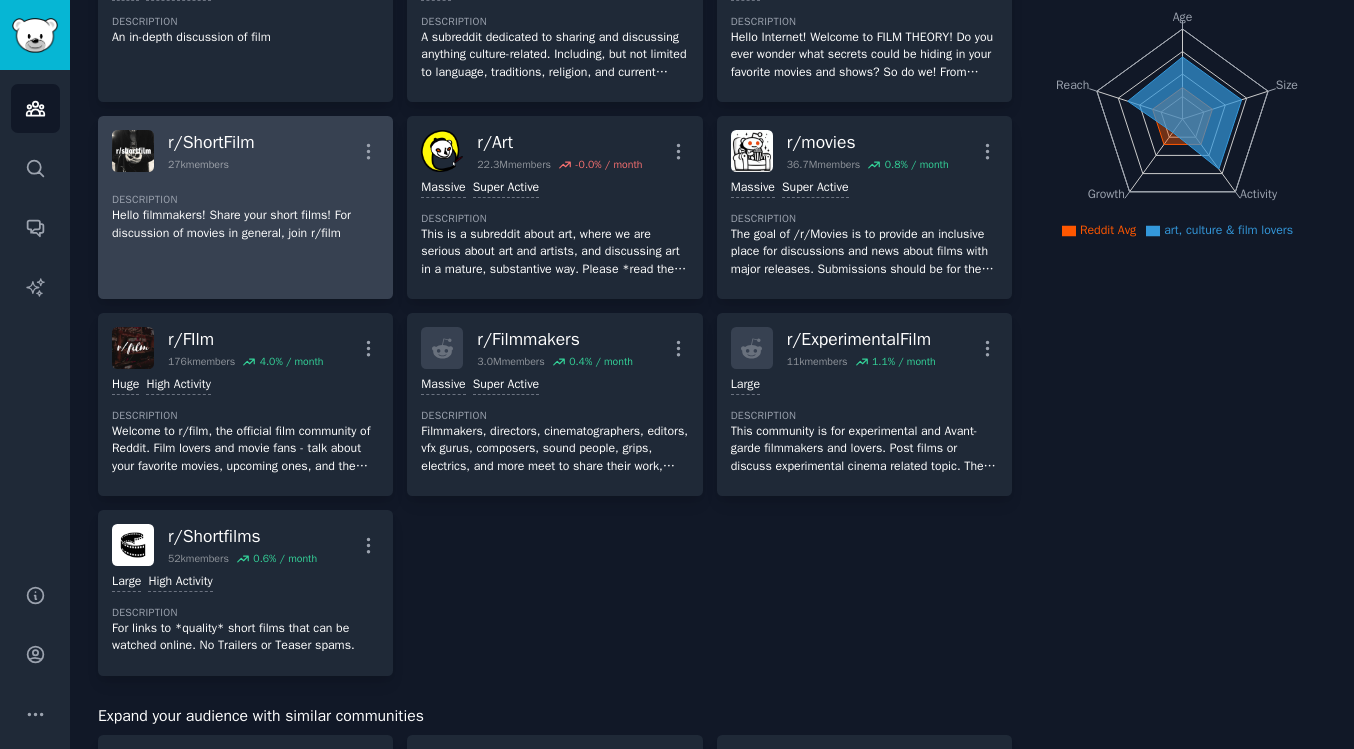 scroll, scrollTop: 232, scrollLeft: 0, axis: vertical 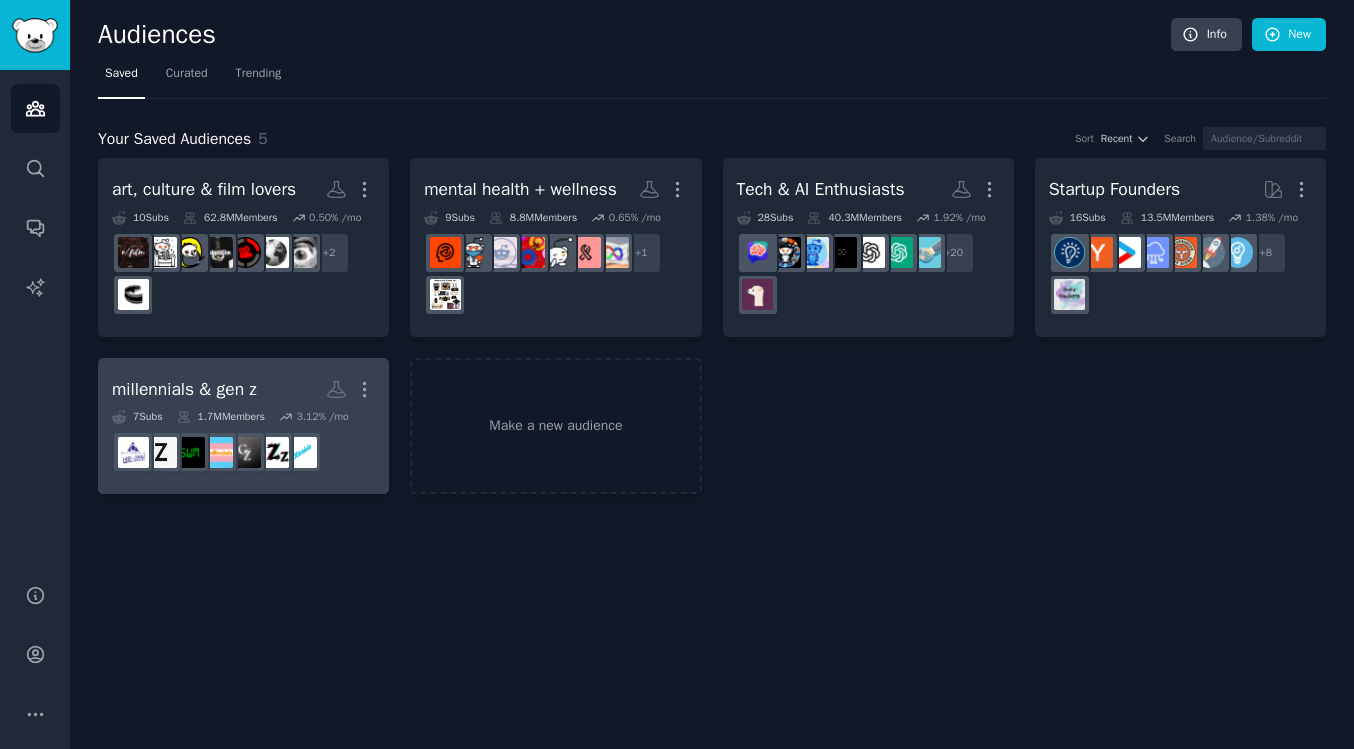 click on "millennials & gen z" at bounding box center [184, 389] 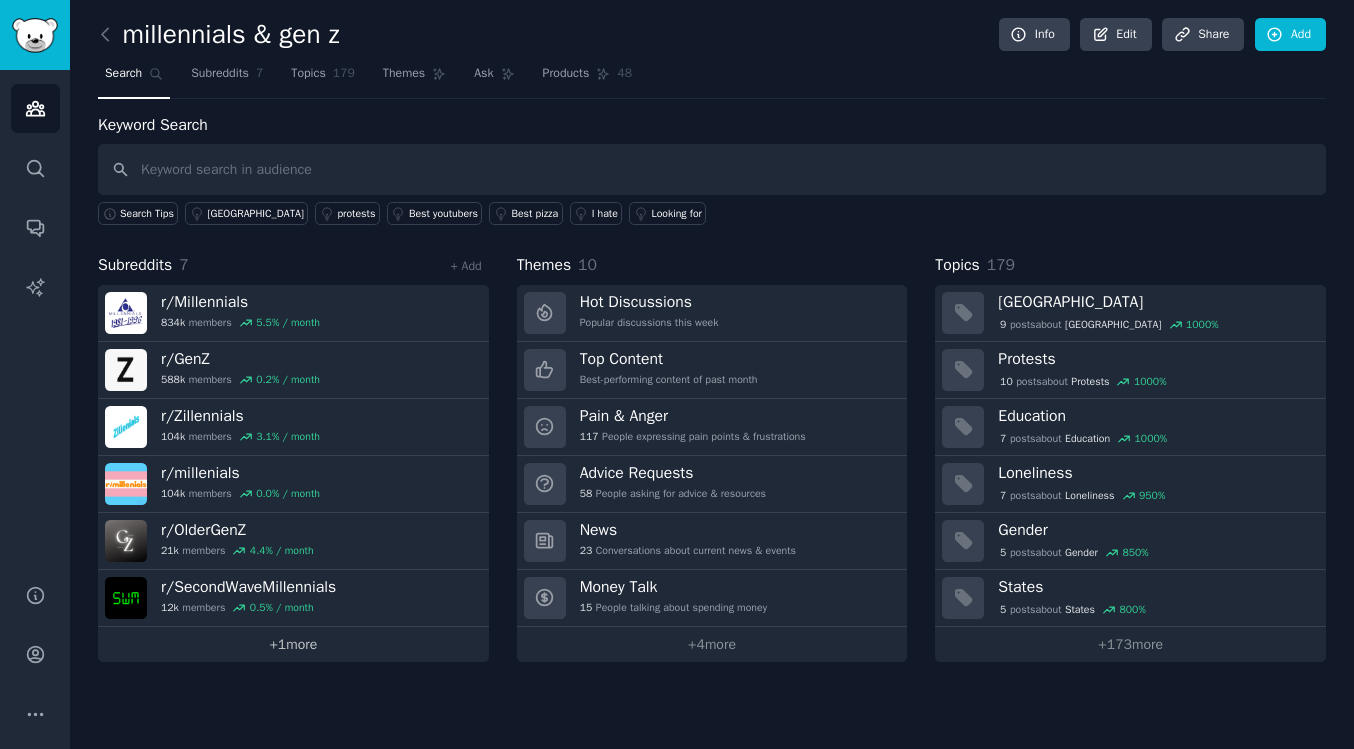 click on "+  1  more" at bounding box center (293, 644) 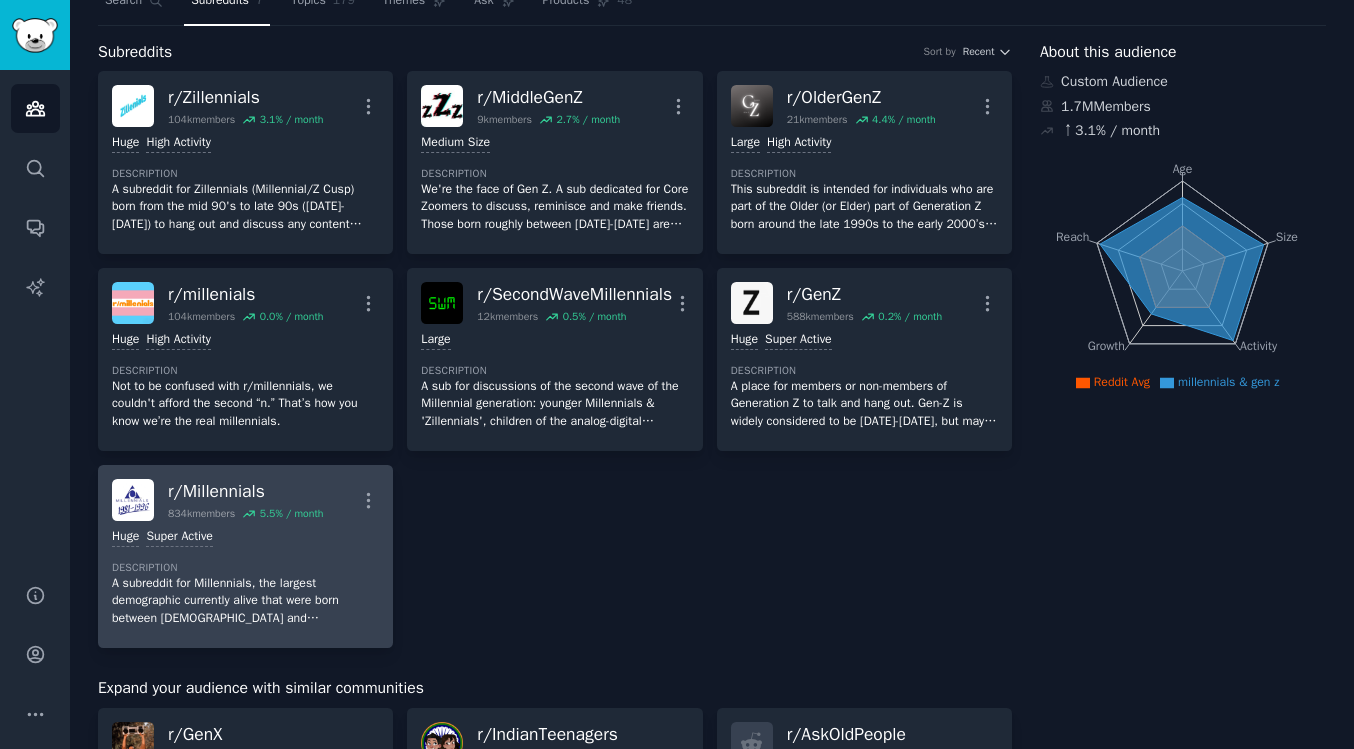 scroll, scrollTop: 29, scrollLeft: 0, axis: vertical 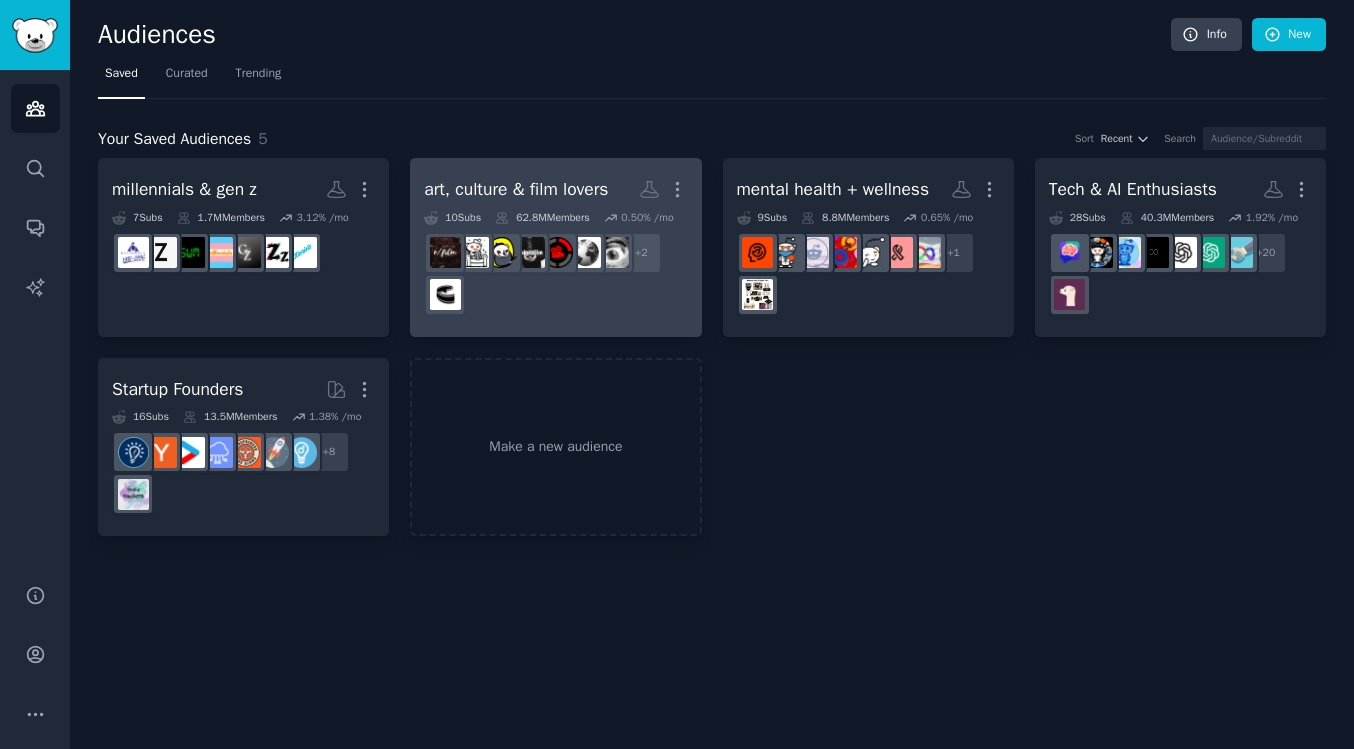 click on "art, culture & film lovers" at bounding box center [516, 189] 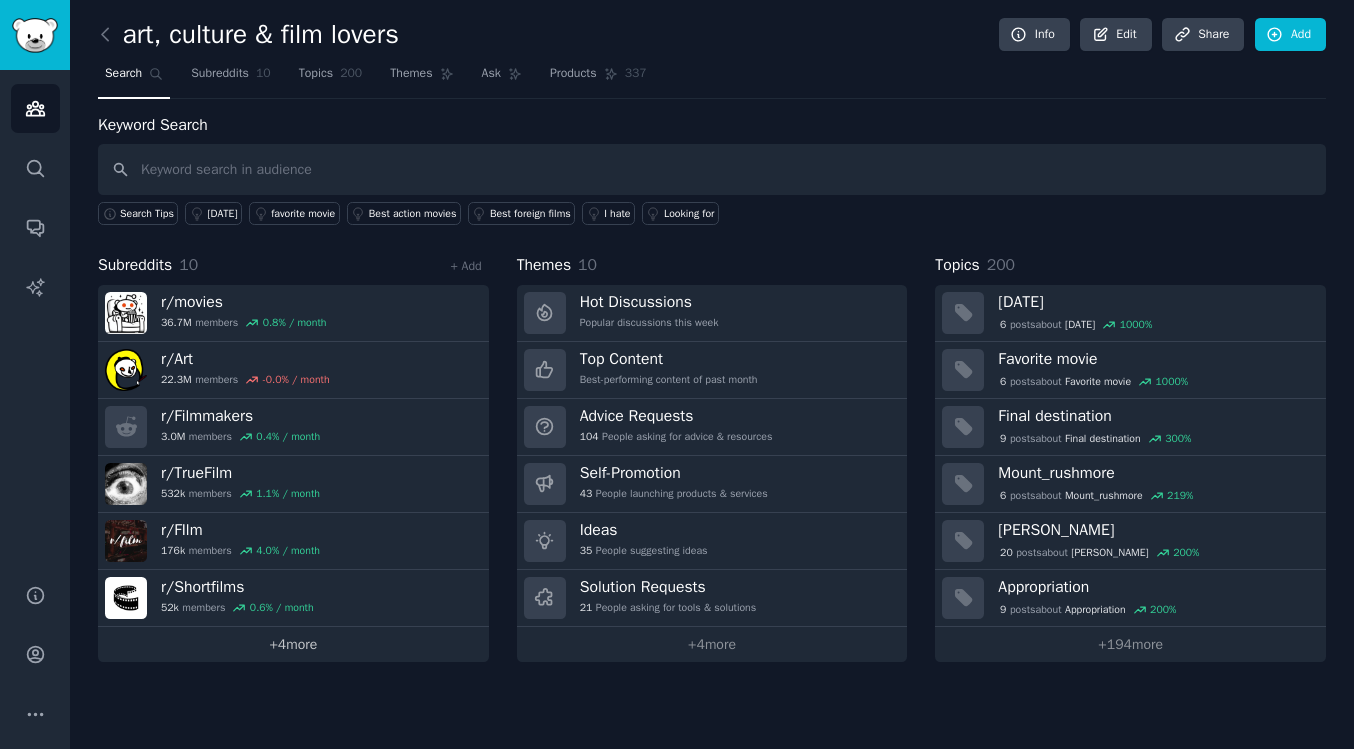 click on "+  4  more" at bounding box center [293, 644] 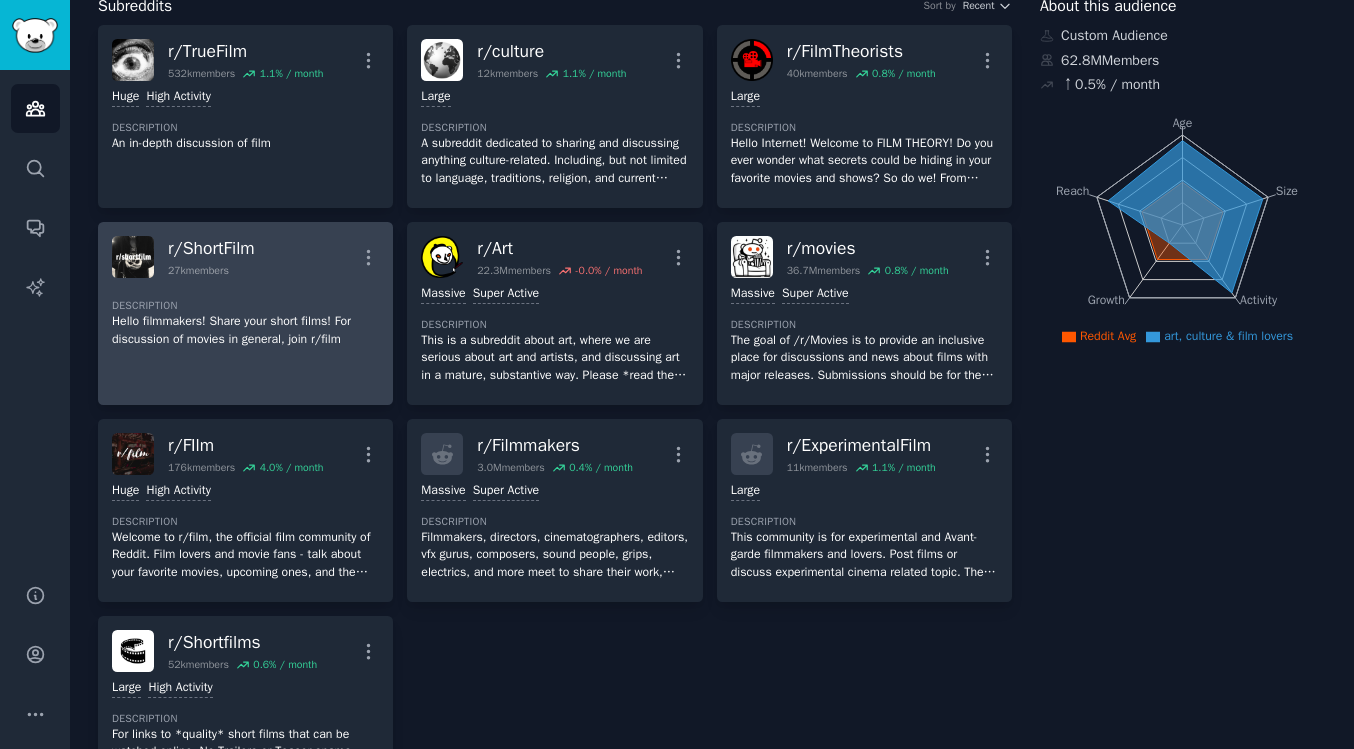 scroll, scrollTop: 110, scrollLeft: 0, axis: vertical 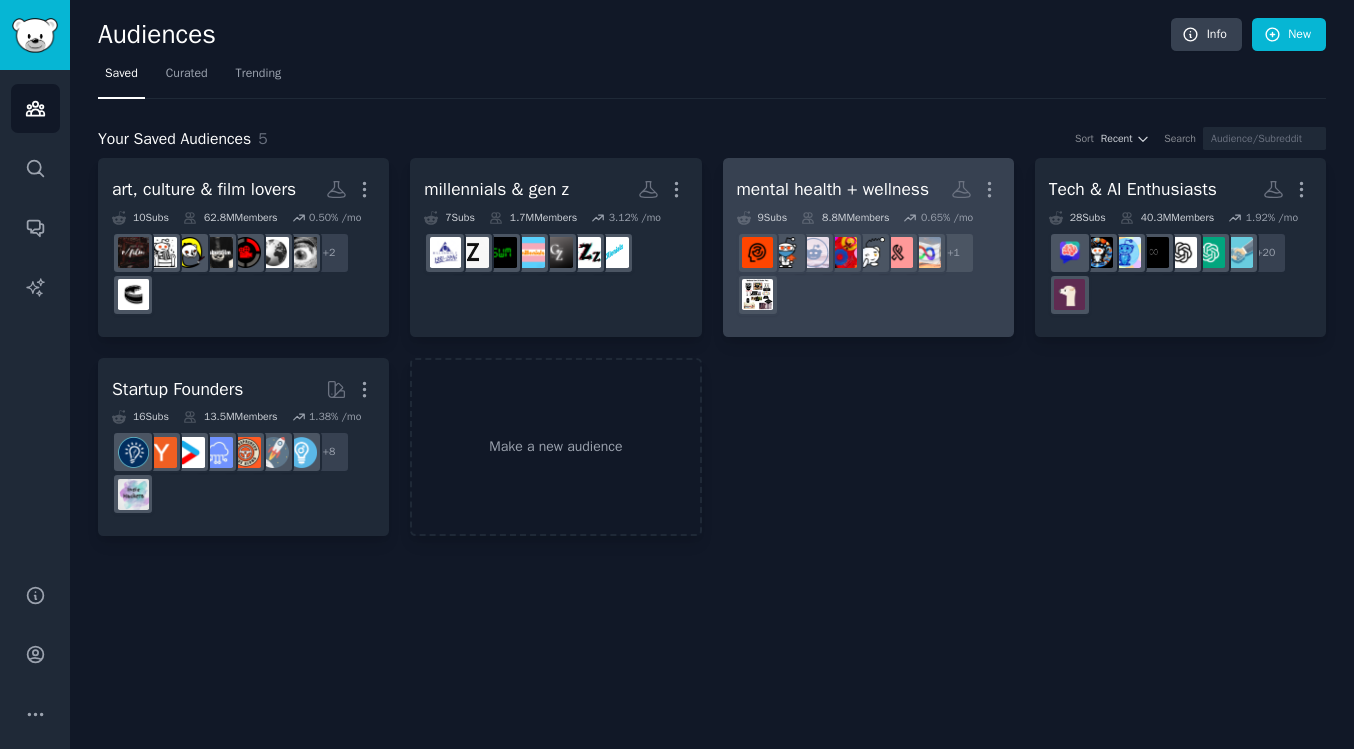 click on "mental health + wellness Custom Audience More 9  Sub s 8.8M  Members 0.65 % /mo r/Anxietyhelp + 1" at bounding box center (868, 247) 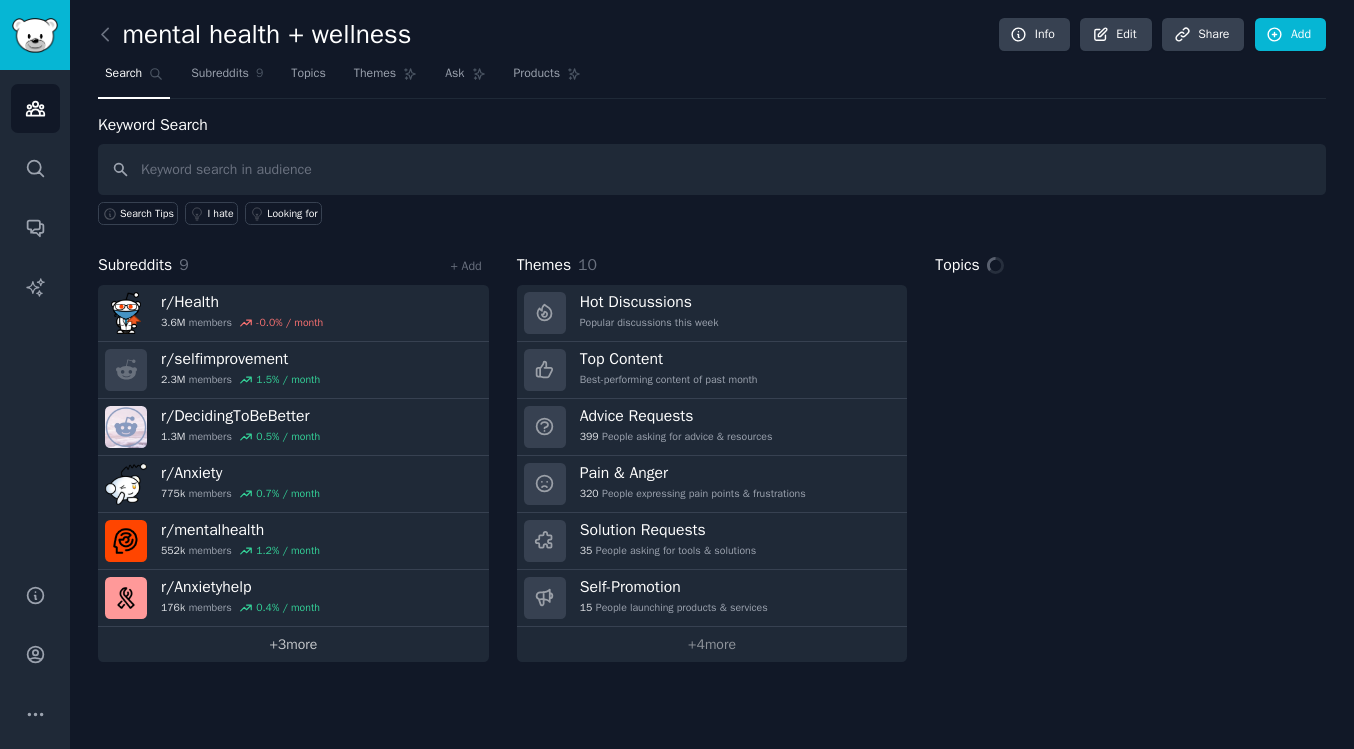 click on "+  3  more" at bounding box center [293, 644] 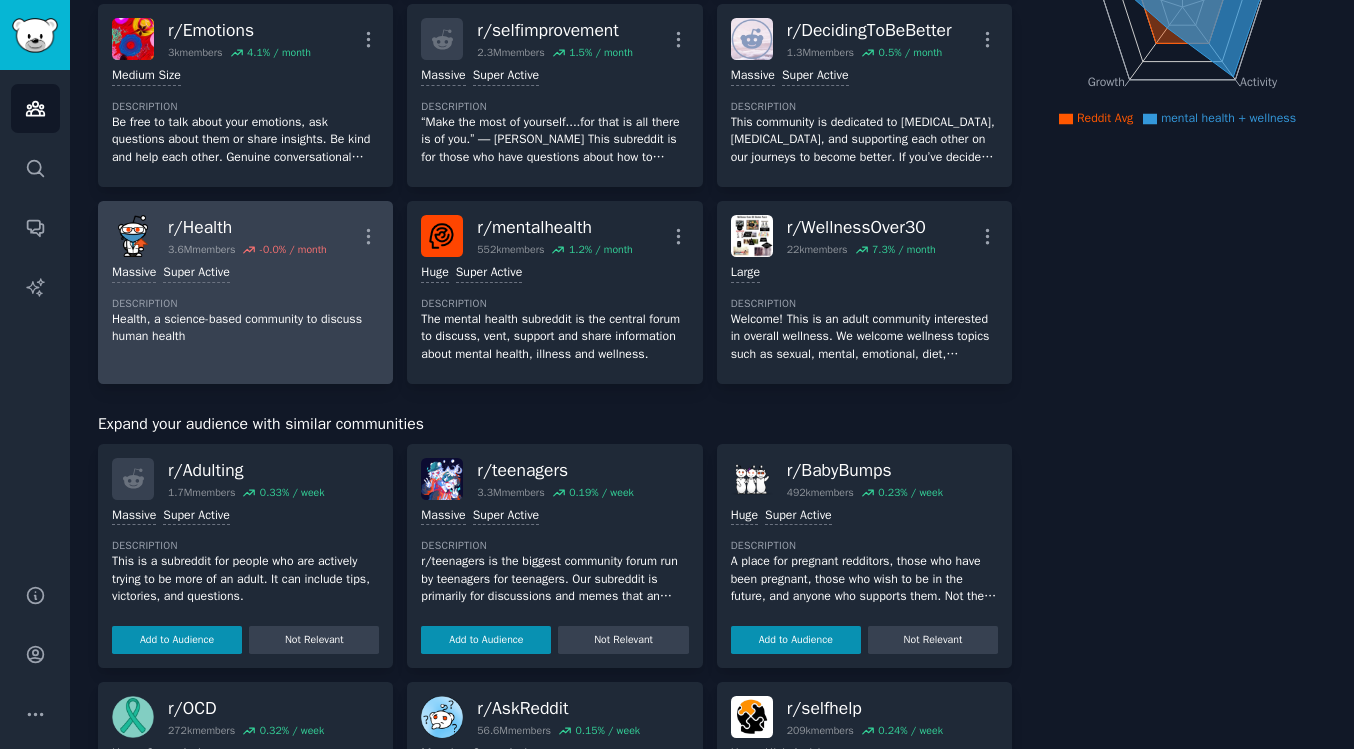 scroll, scrollTop: 264, scrollLeft: 0, axis: vertical 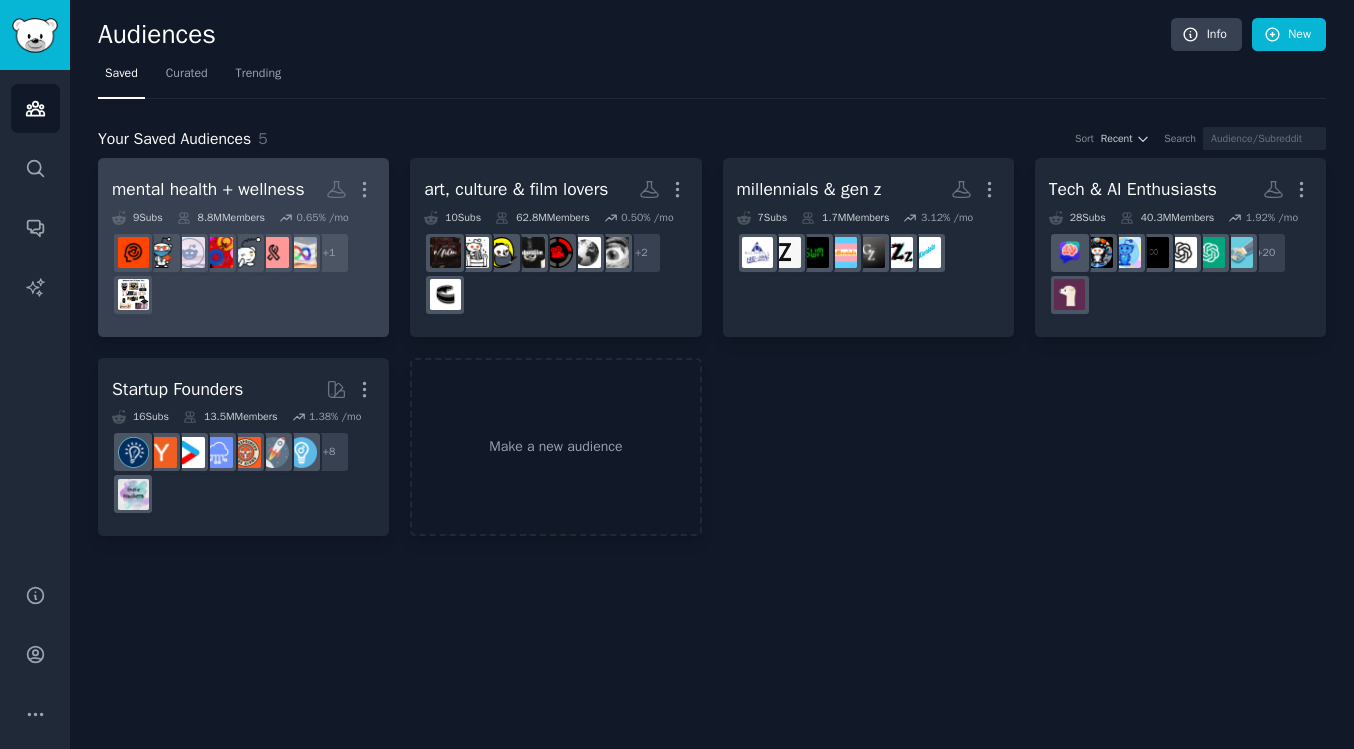 click on "mental health + wellness" at bounding box center (208, 189) 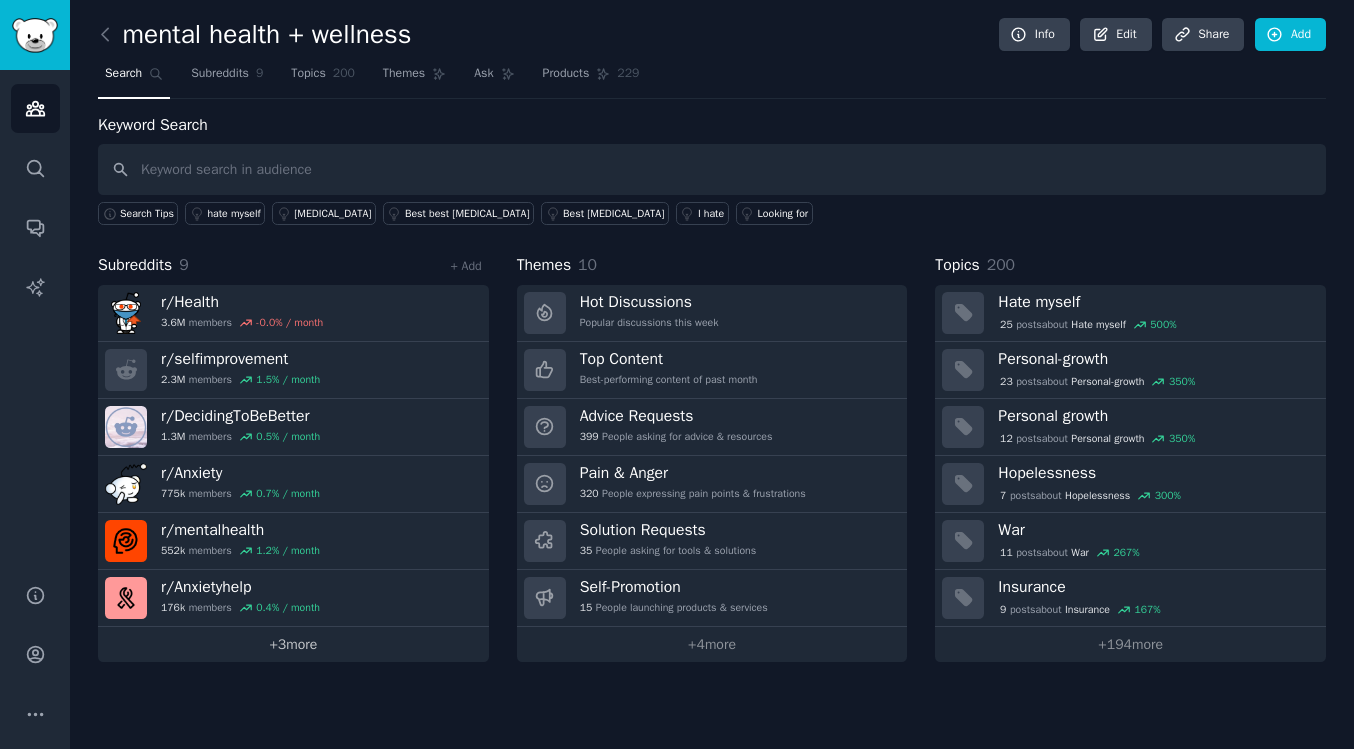 click on "+  3  more" at bounding box center (293, 644) 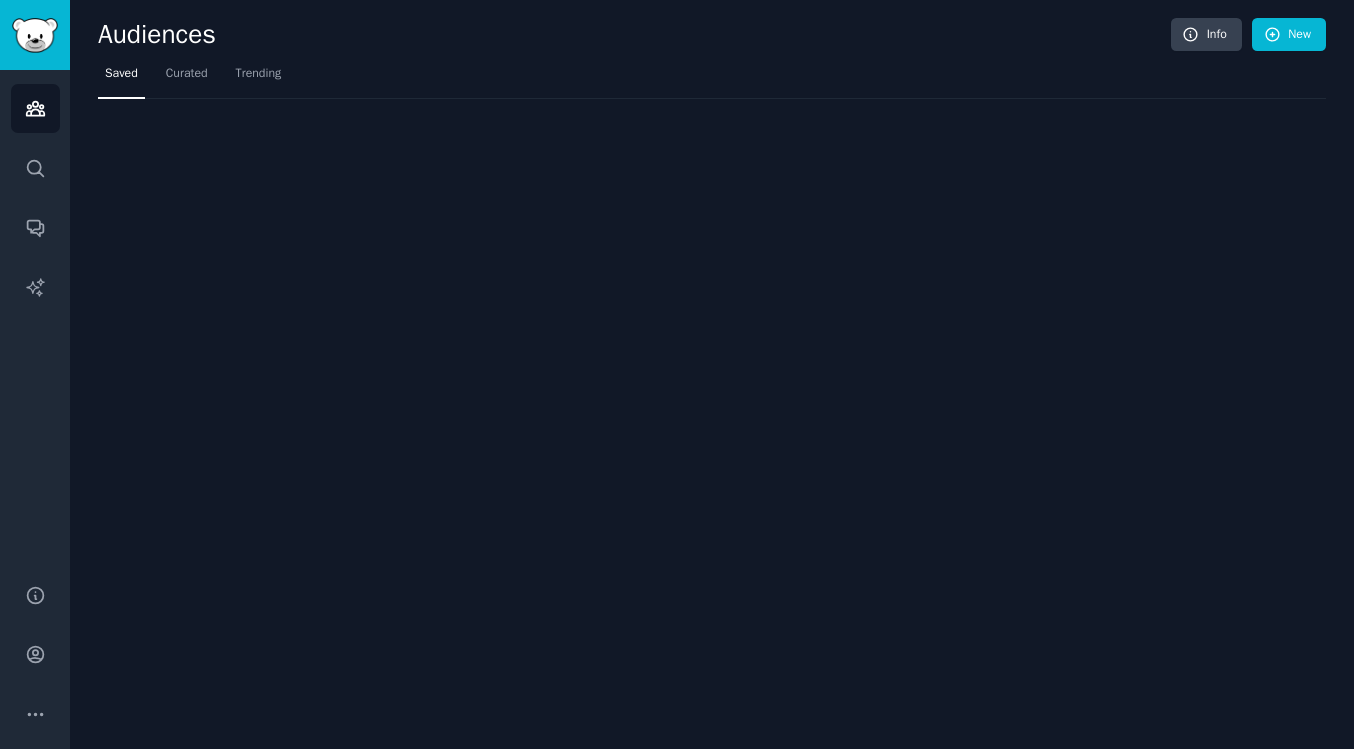 scroll, scrollTop: 0, scrollLeft: 0, axis: both 